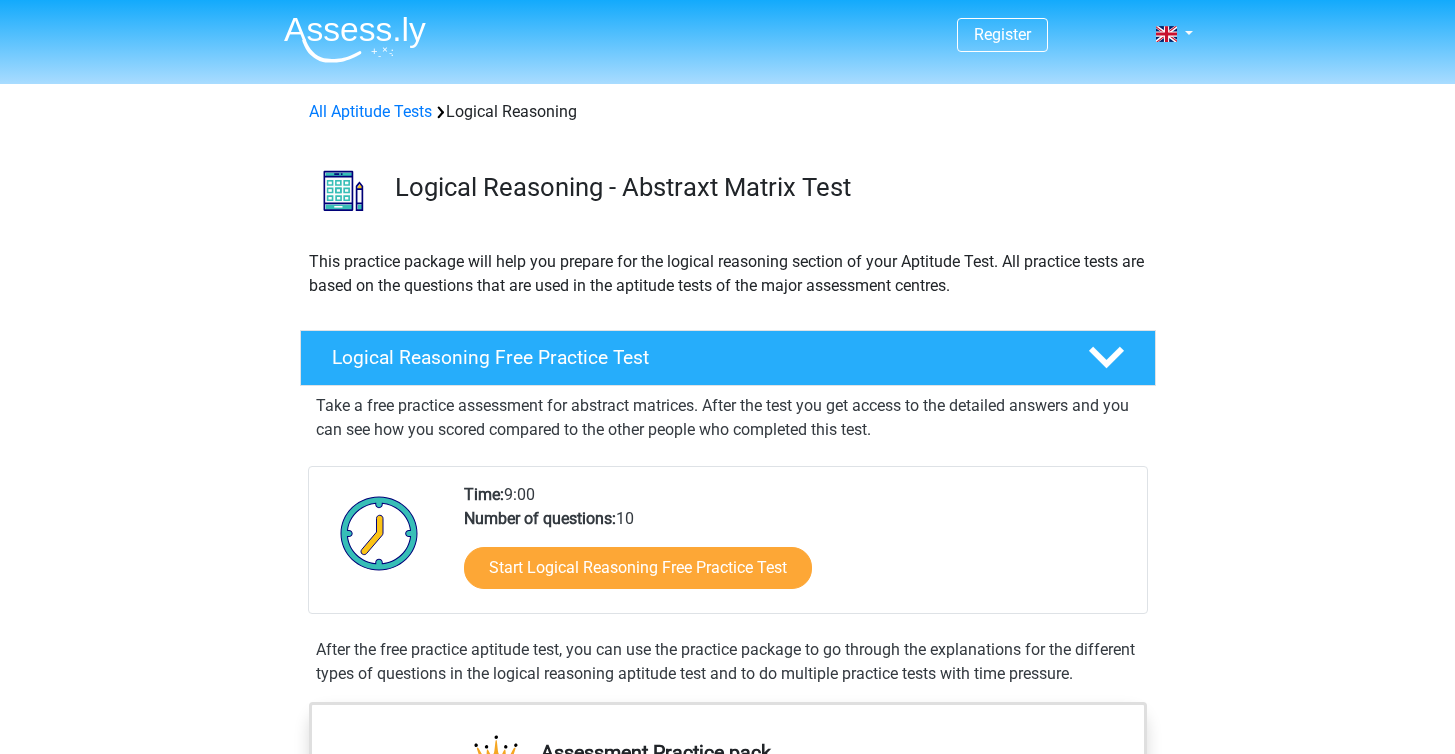 scroll, scrollTop: 0, scrollLeft: 0, axis: both 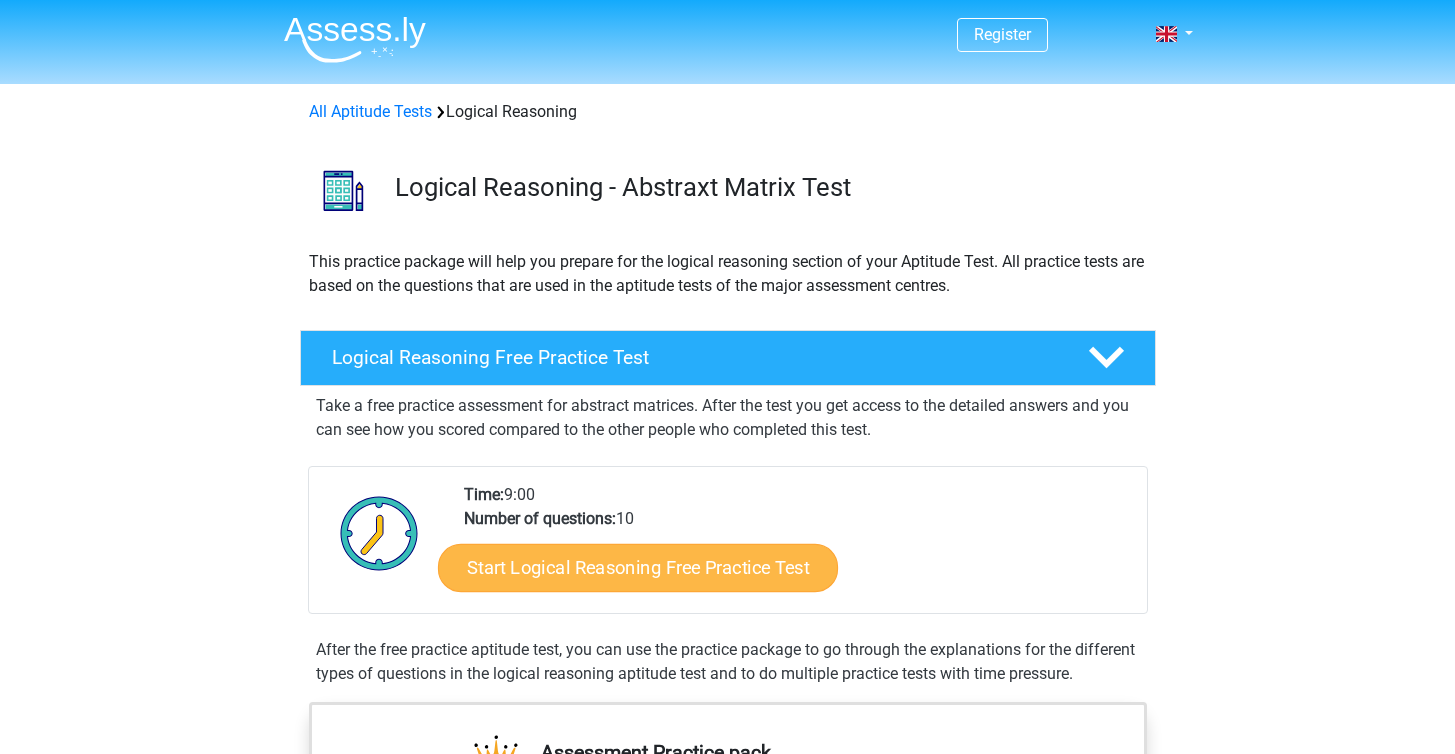click on "Start Logical Reasoning
Free Practice Test" at bounding box center [638, 567] 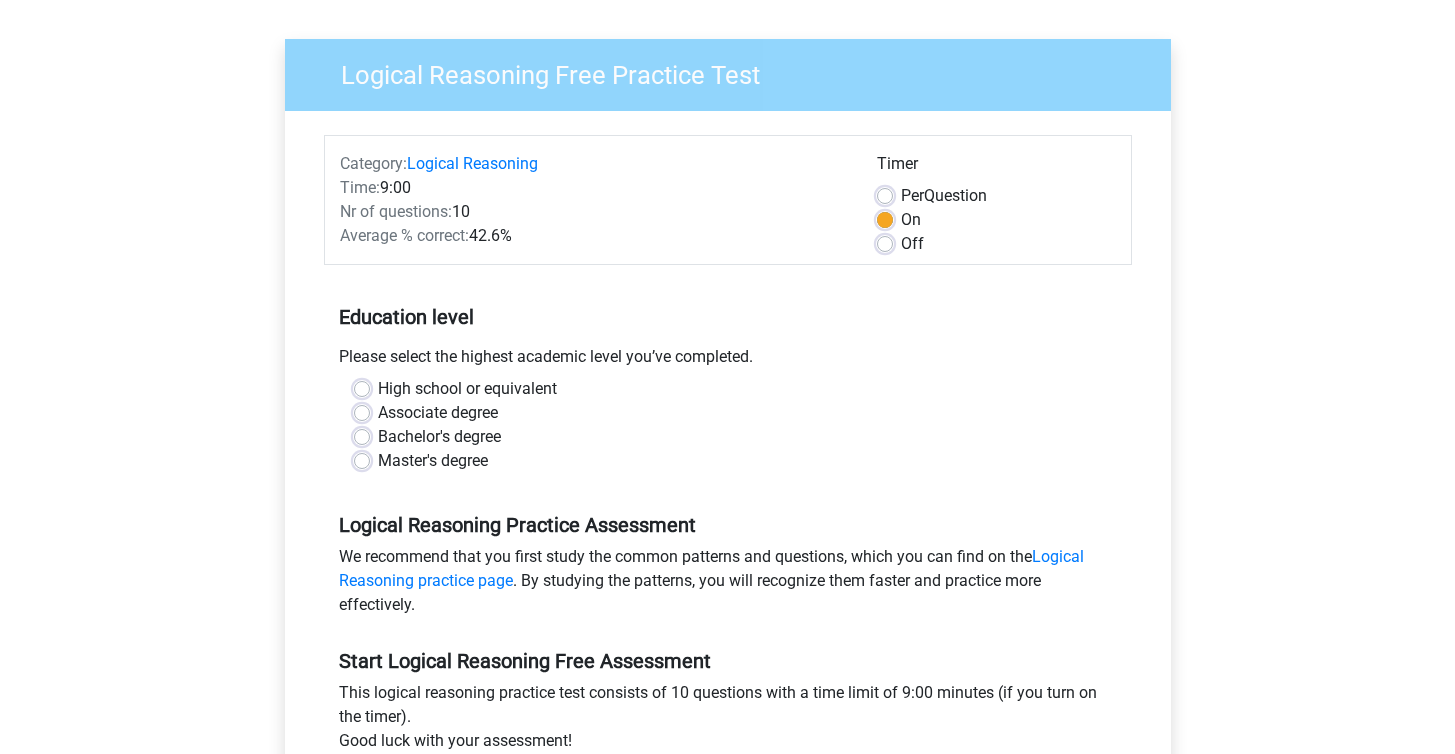 scroll, scrollTop: 139, scrollLeft: 0, axis: vertical 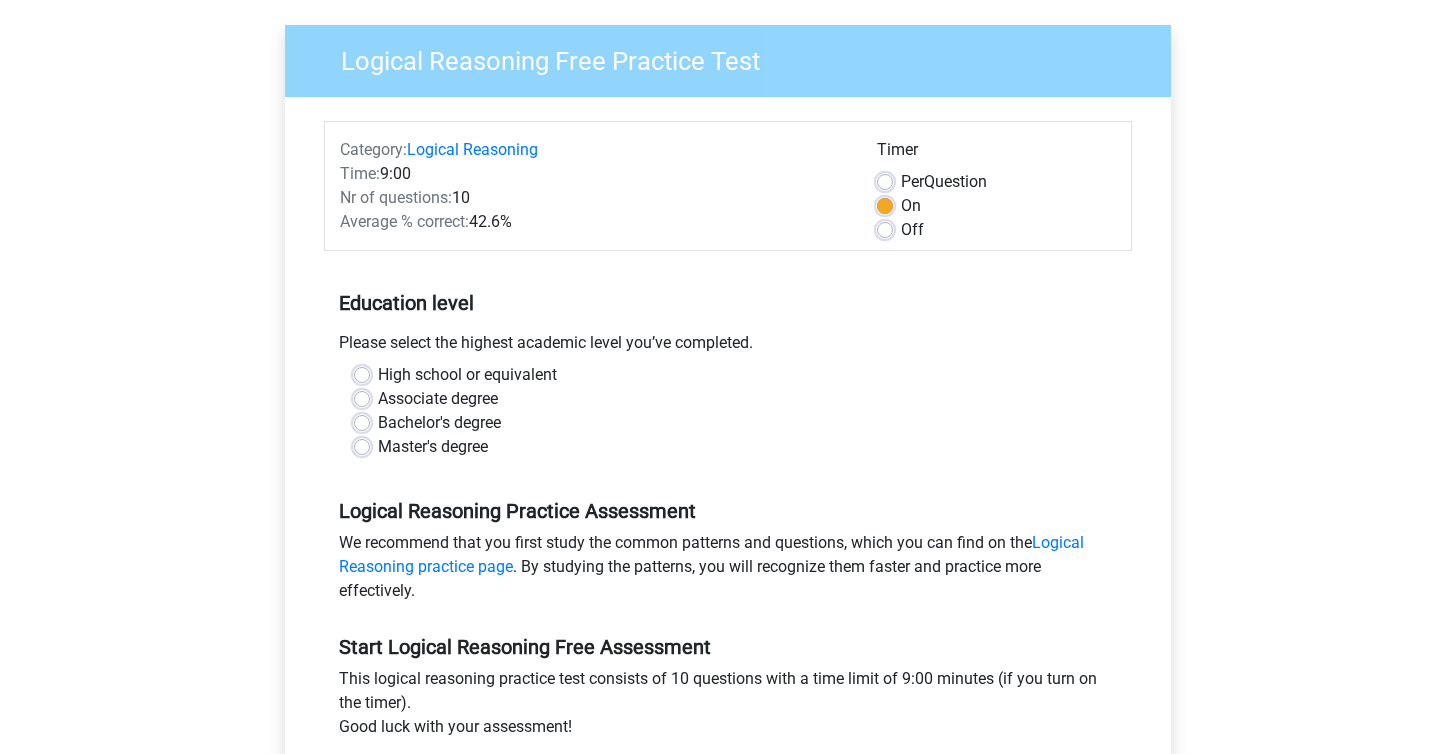 click on "High school or equivalent" at bounding box center [467, 375] 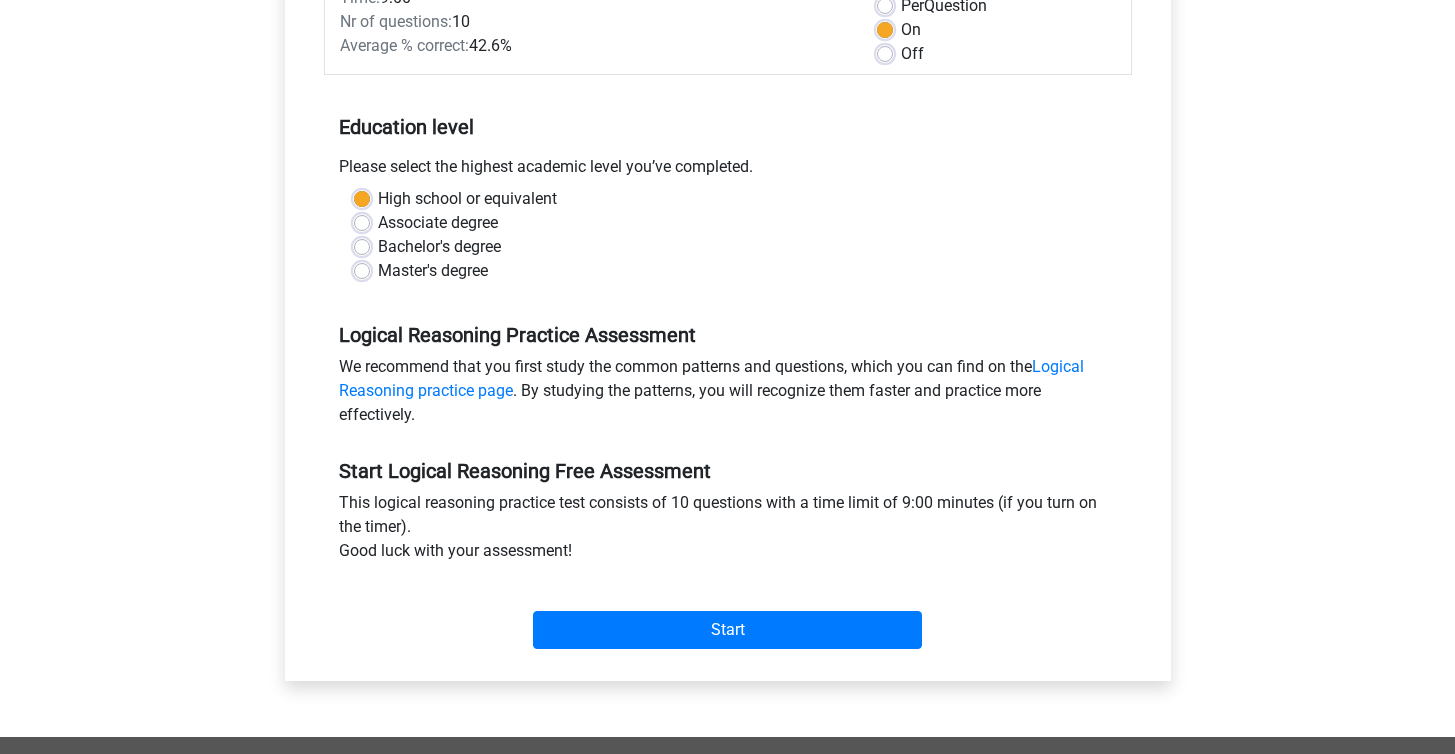 scroll, scrollTop: 315, scrollLeft: 0, axis: vertical 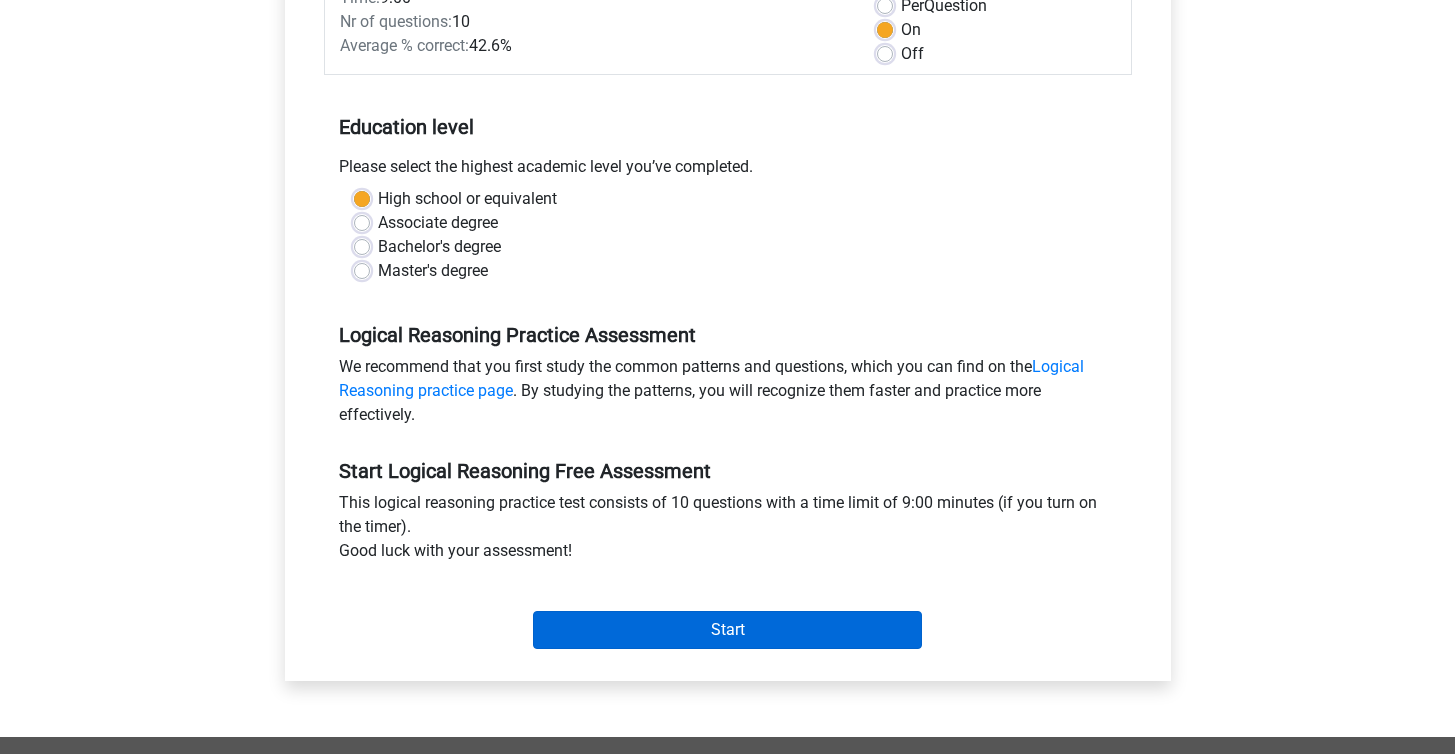 click on "Start" at bounding box center [727, 630] 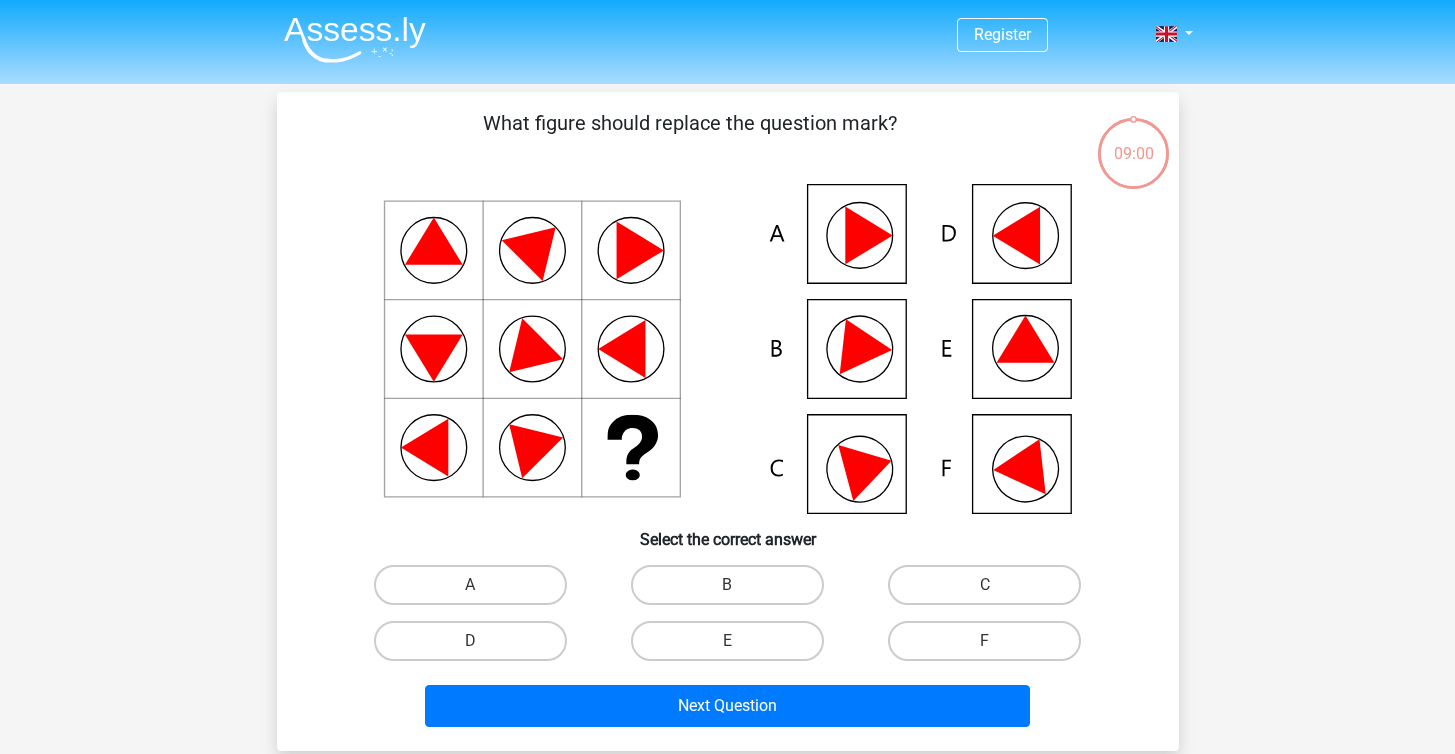 scroll, scrollTop: 0, scrollLeft: 0, axis: both 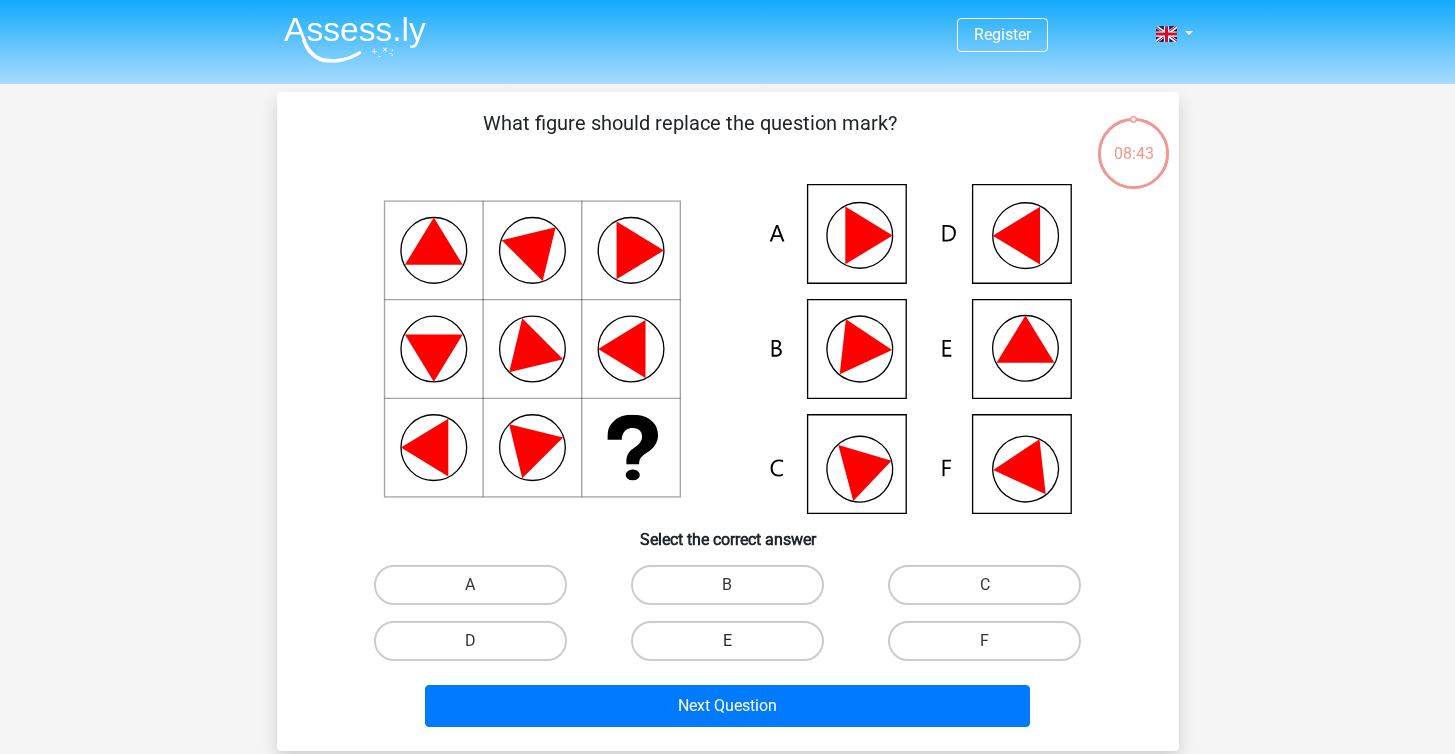 click on "E" at bounding box center (727, 641) 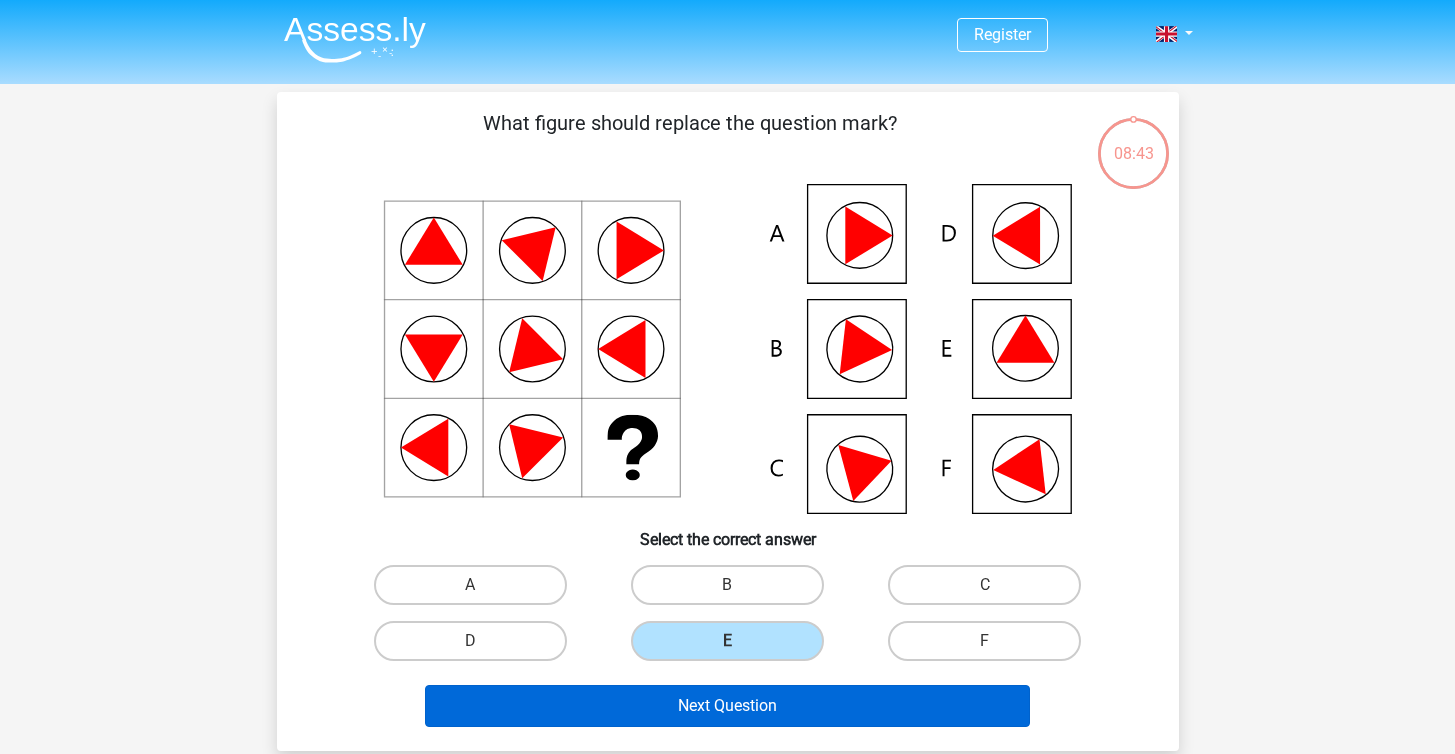 click on "Next Question" at bounding box center [727, 706] 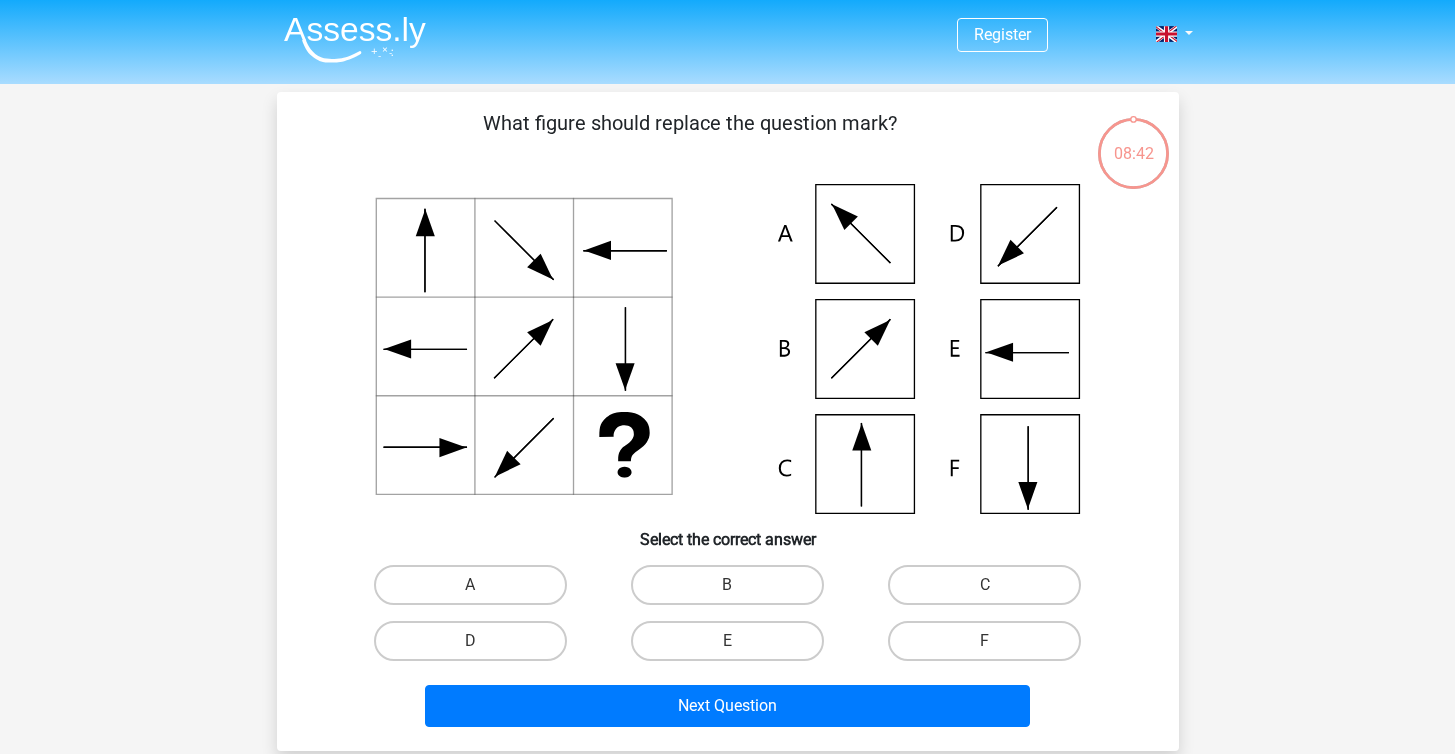 scroll, scrollTop: 92, scrollLeft: 0, axis: vertical 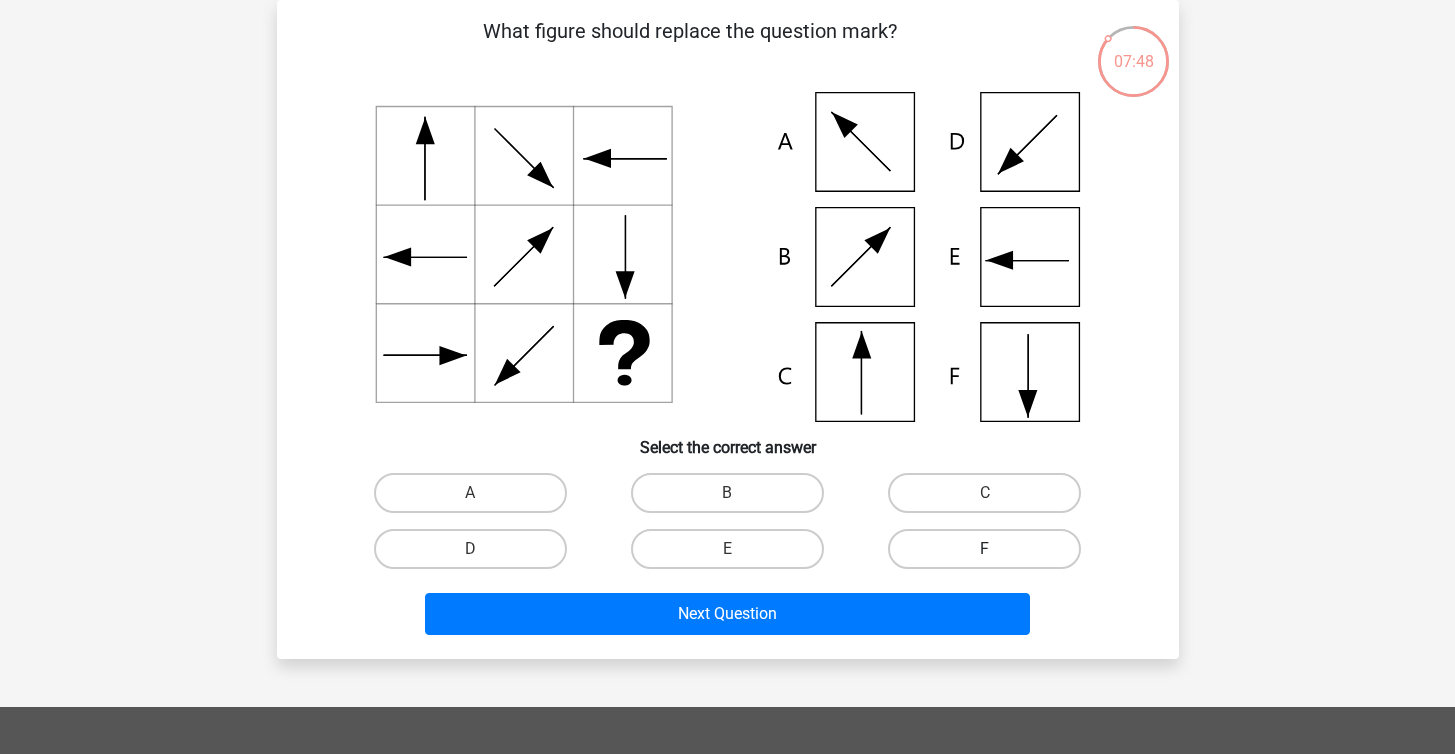 click on "F" at bounding box center [984, 549] 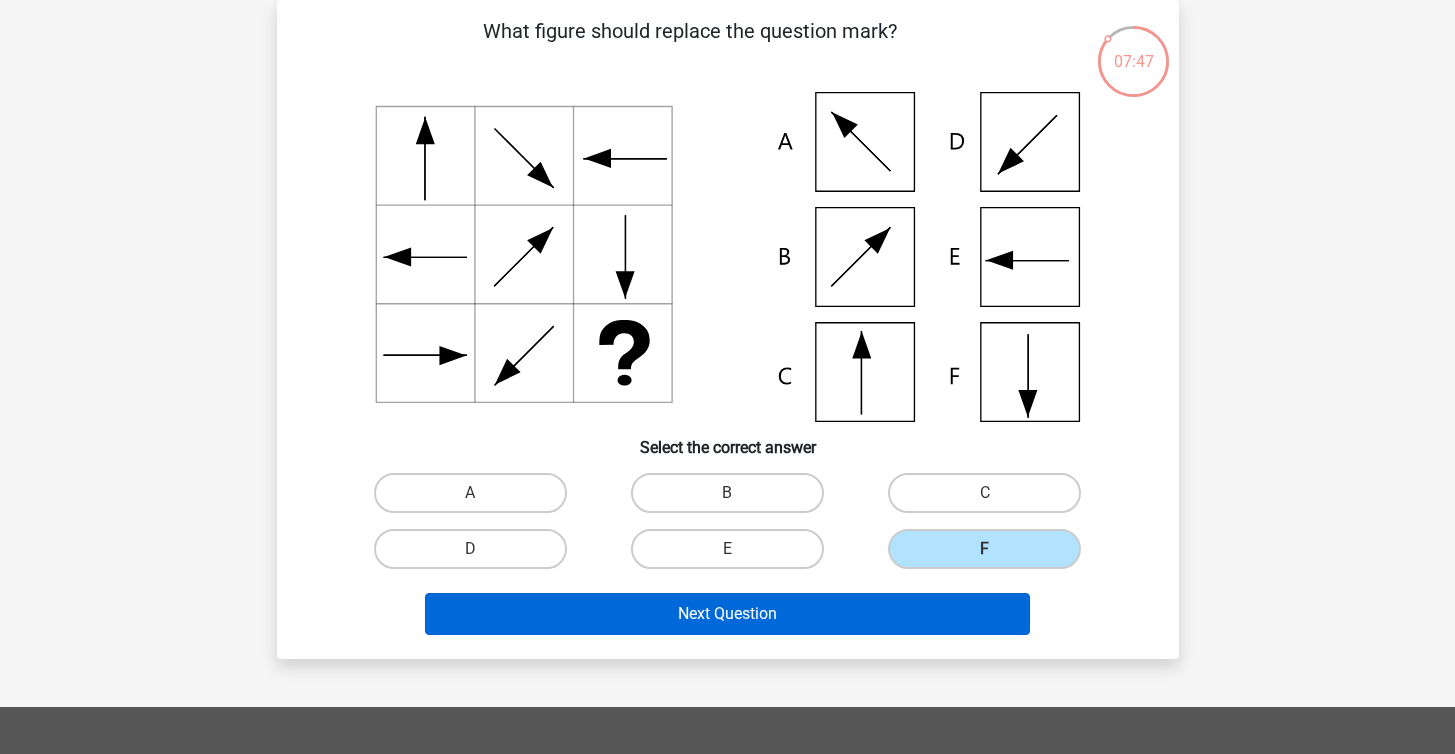 click on "Next Question" at bounding box center (727, 614) 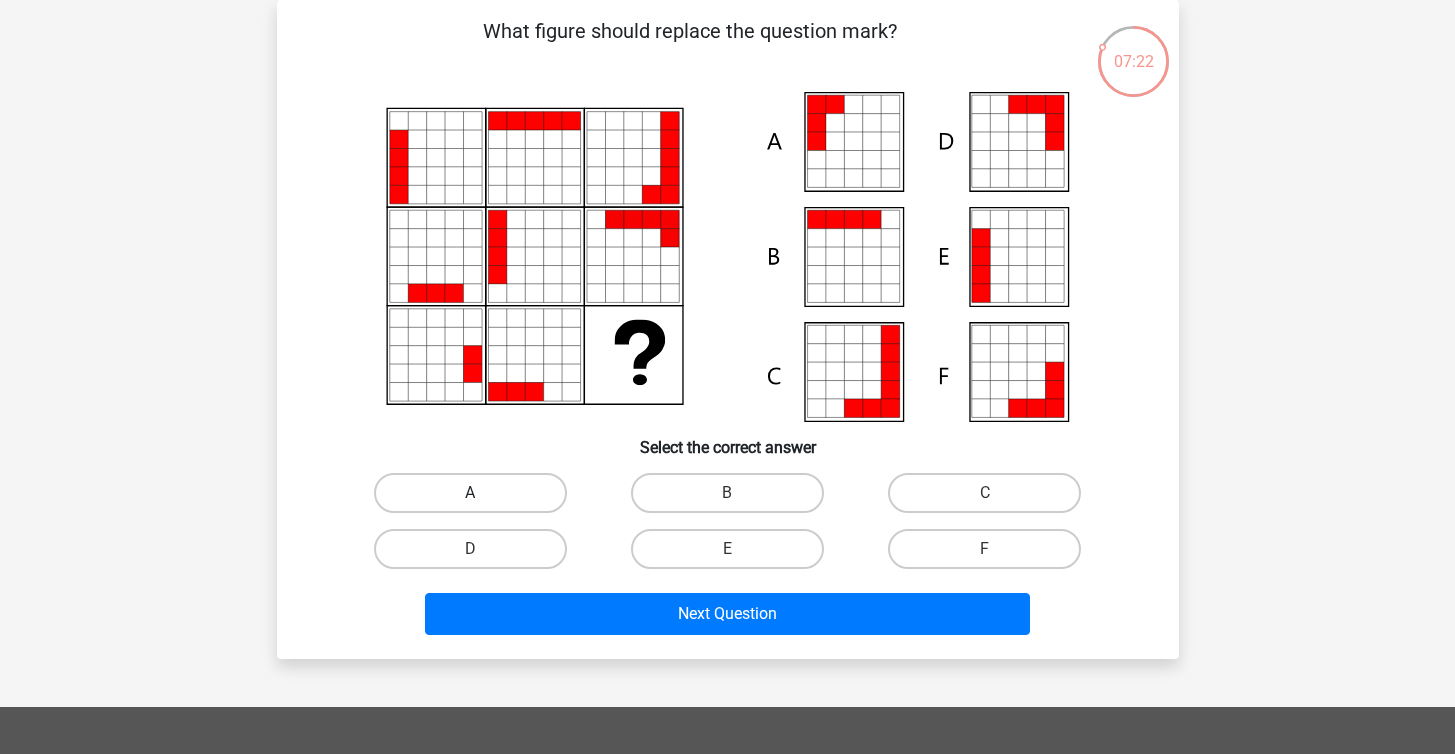 click on "A" at bounding box center (470, 493) 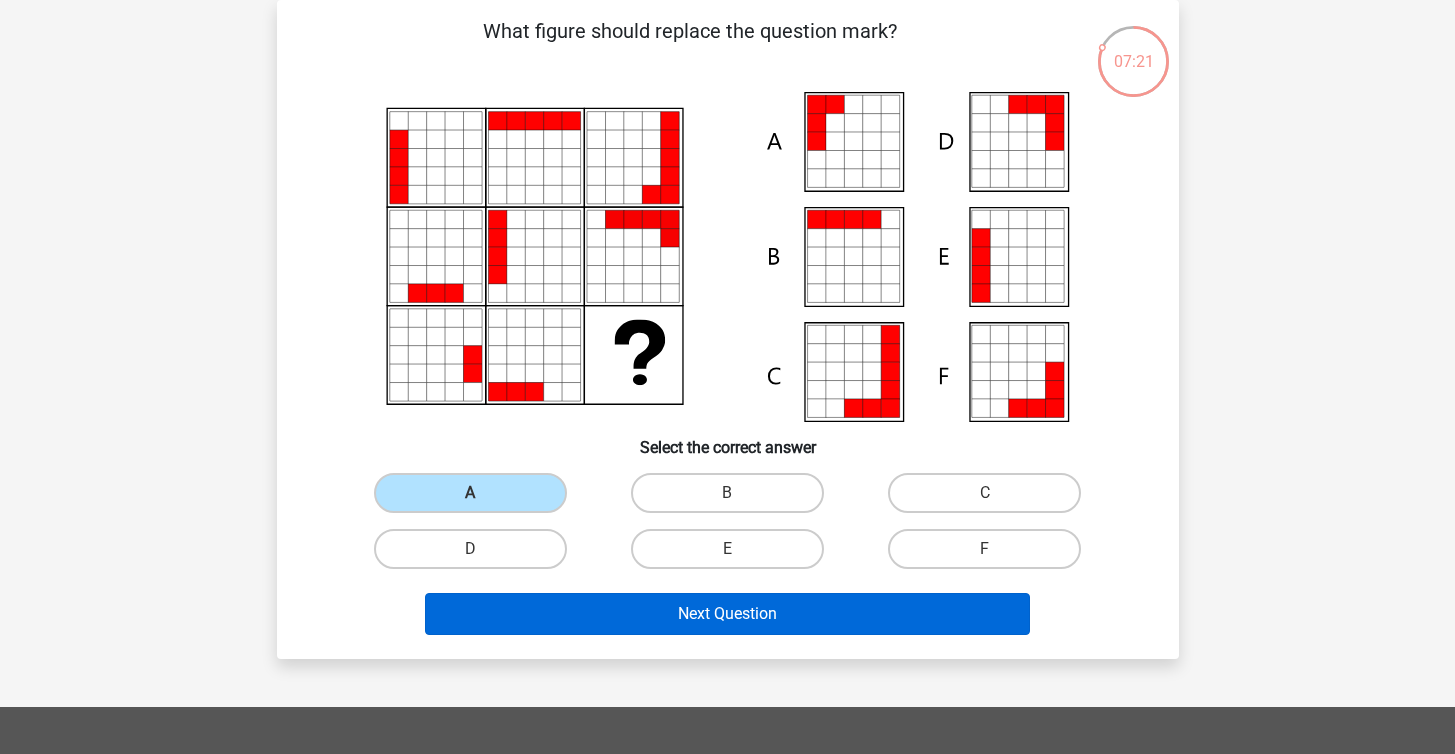 click on "Next Question" at bounding box center (727, 614) 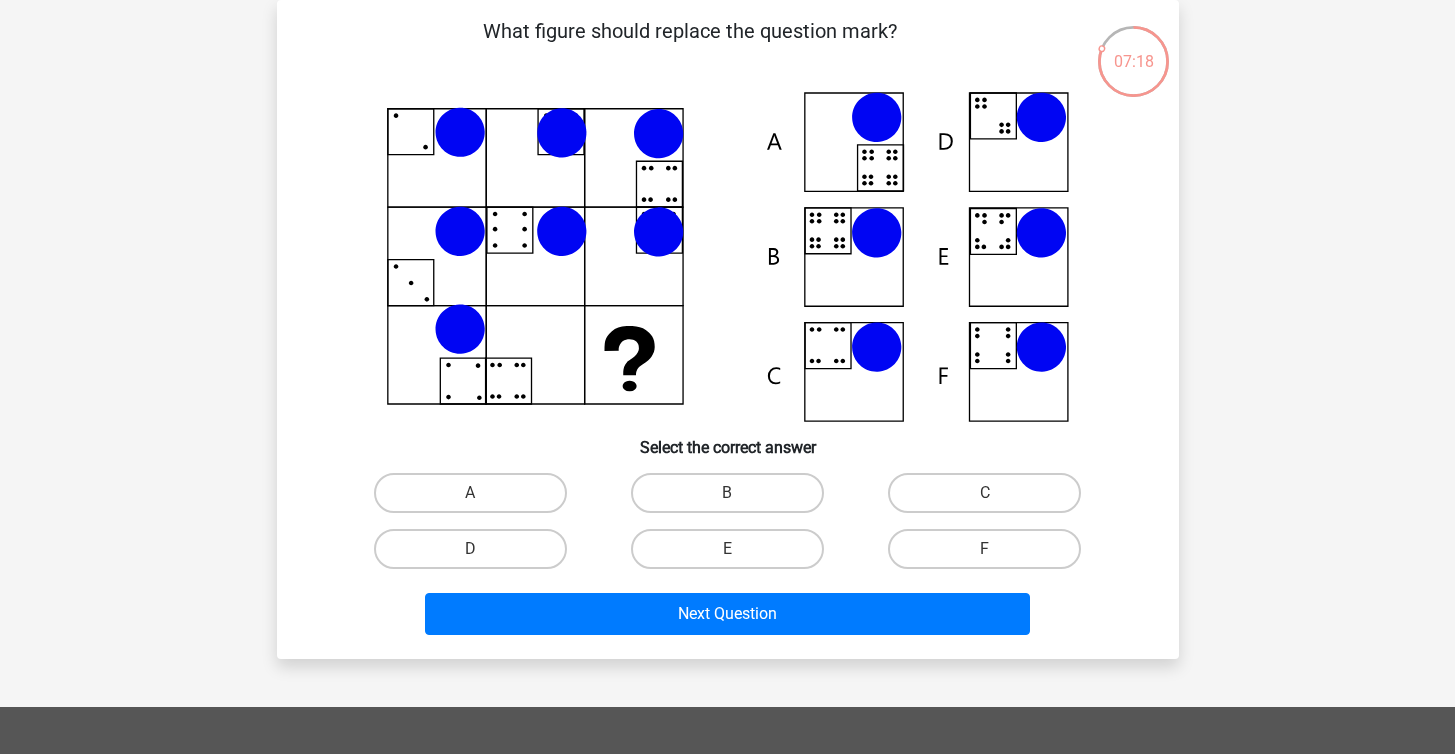scroll, scrollTop: 59, scrollLeft: 0, axis: vertical 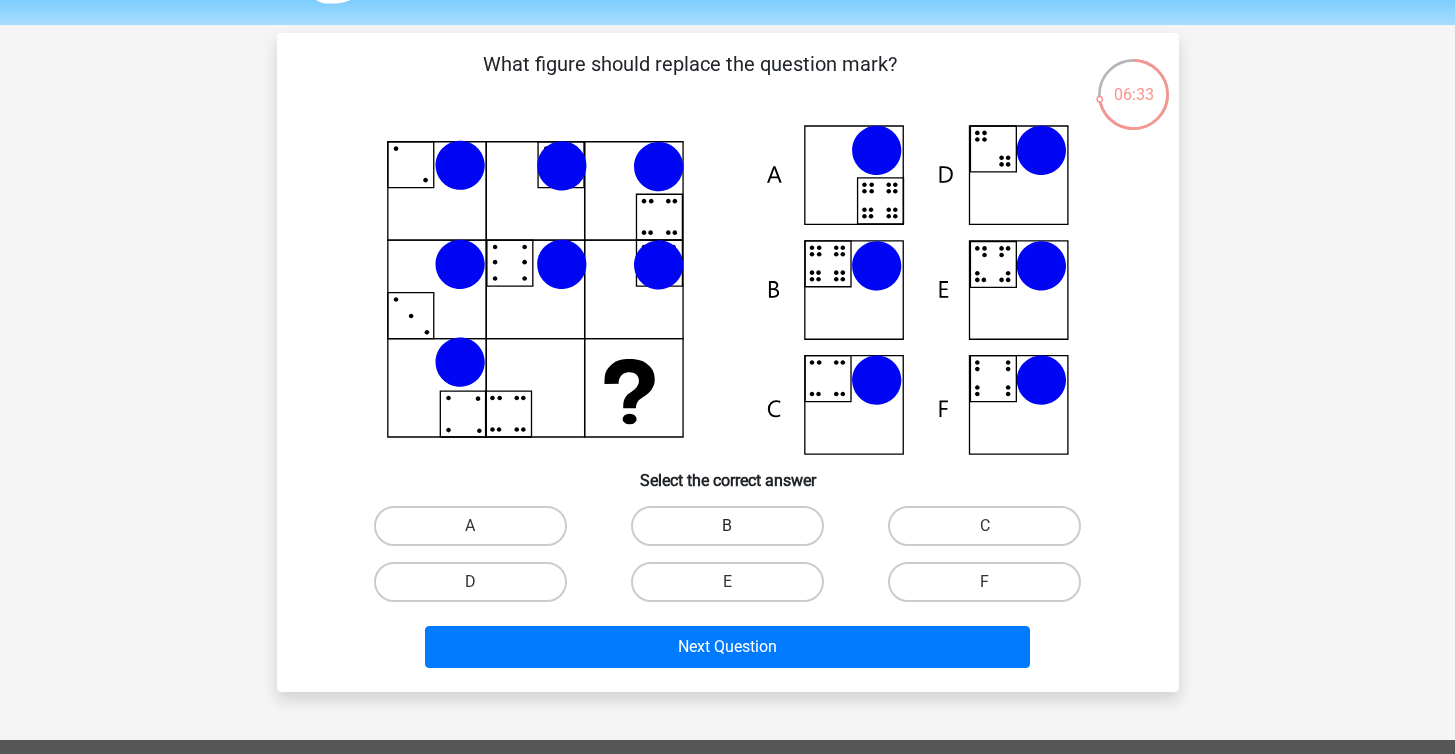 click on "B" at bounding box center [727, 526] 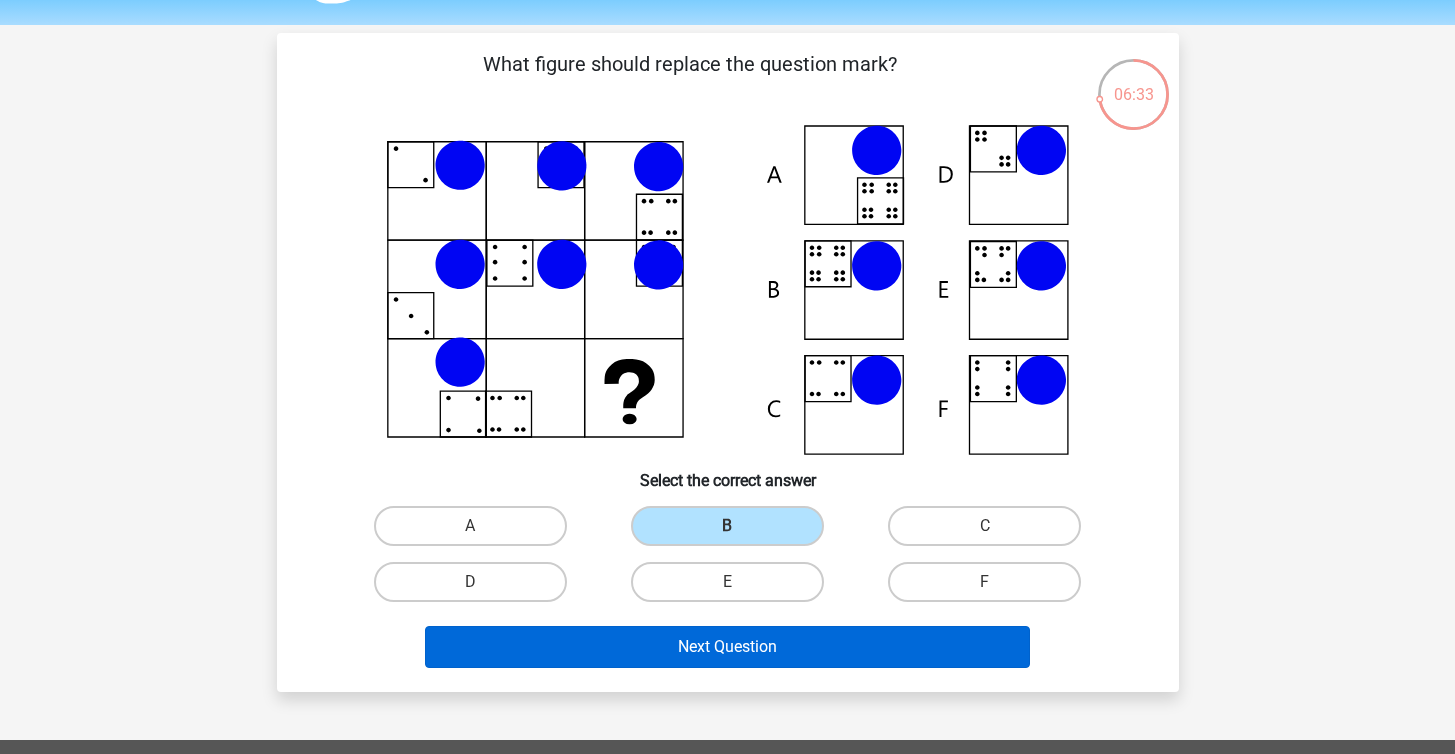 click on "Next Question" at bounding box center (727, 647) 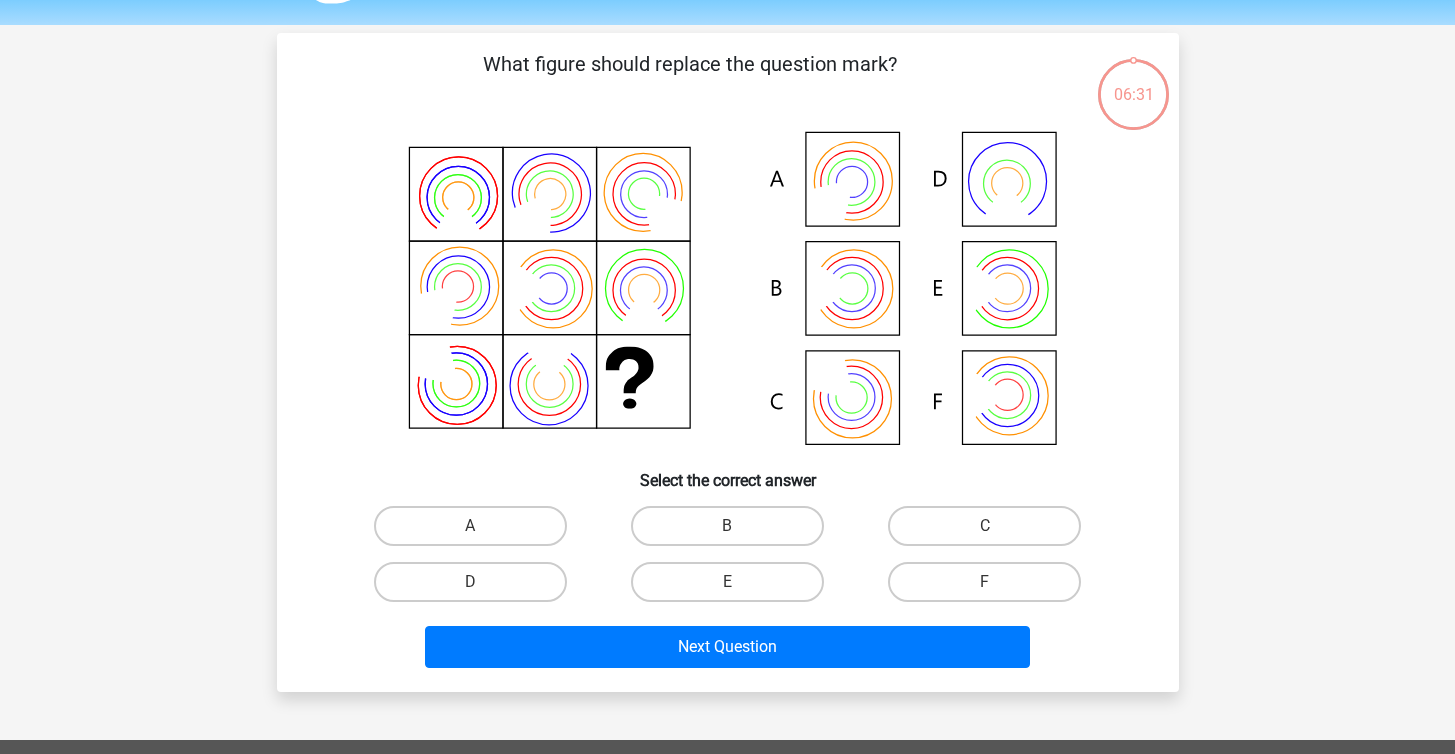 scroll, scrollTop: 92, scrollLeft: 0, axis: vertical 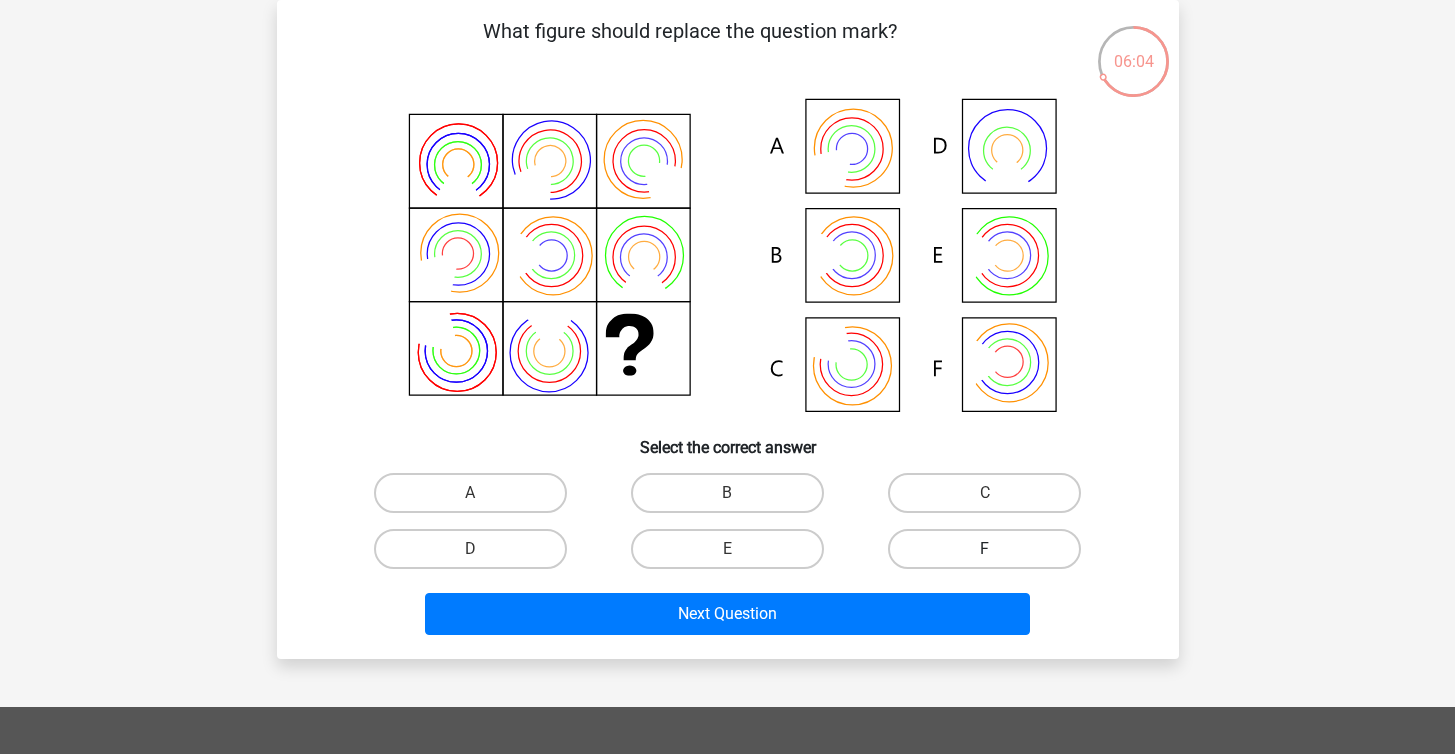 click on "F" at bounding box center [984, 549] 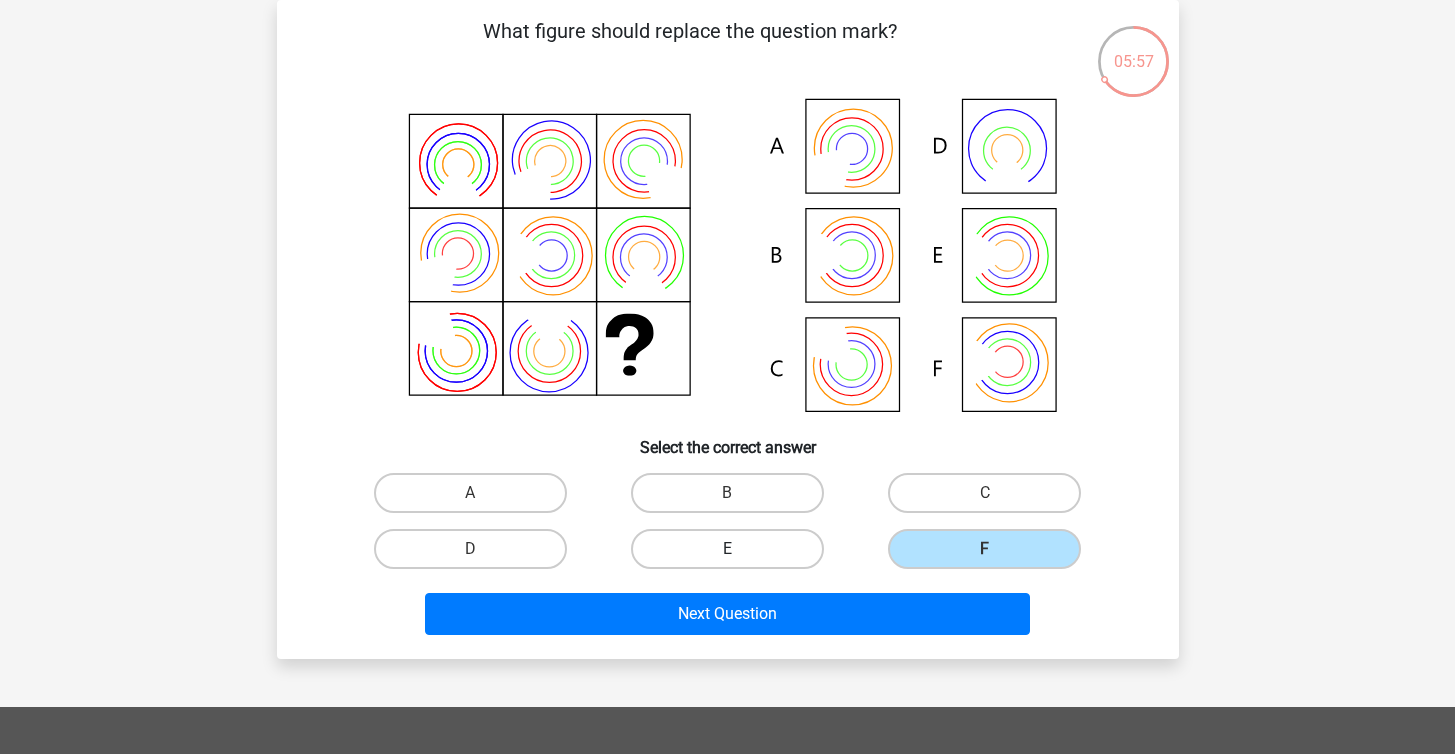 click on "E" at bounding box center [727, 549] 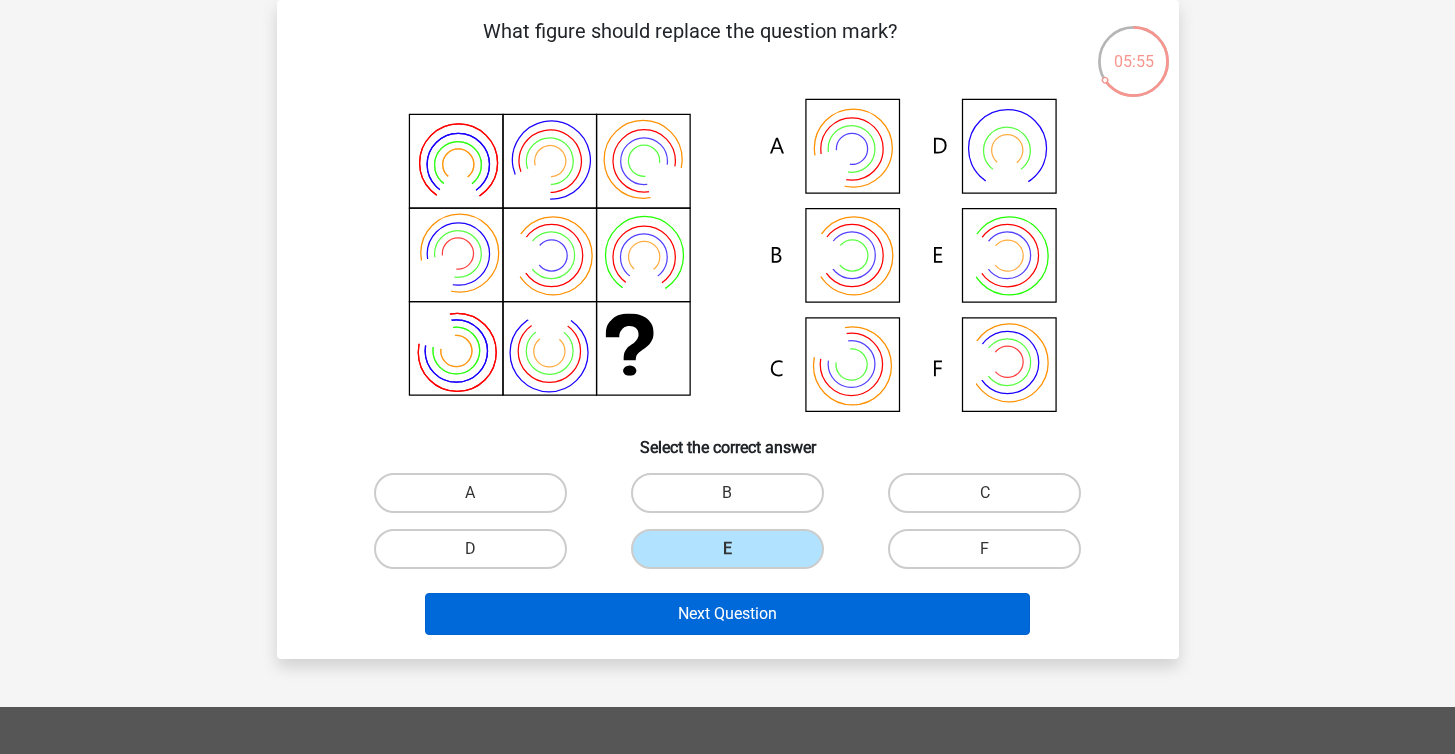 click on "Next Question" at bounding box center (727, 614) 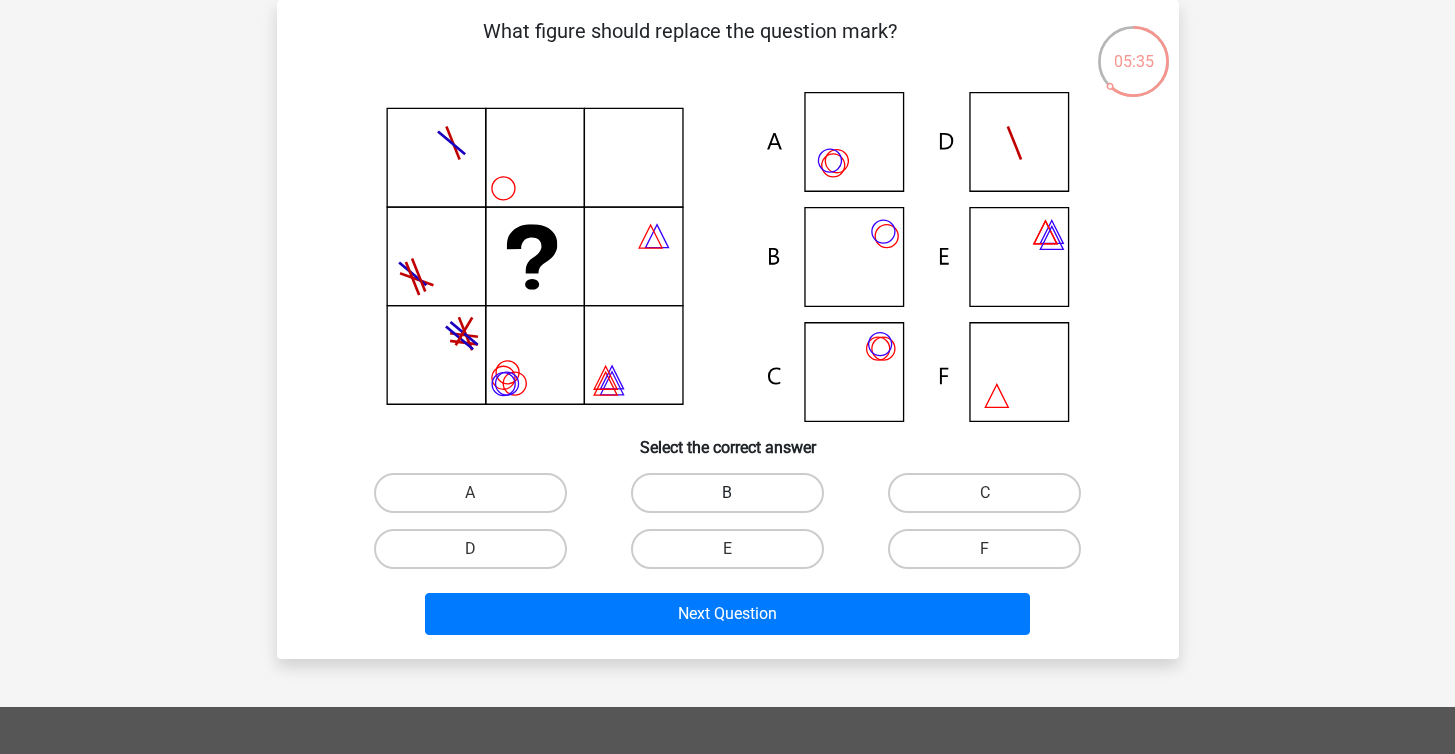 click on "B" at bounding box center (727, 493) 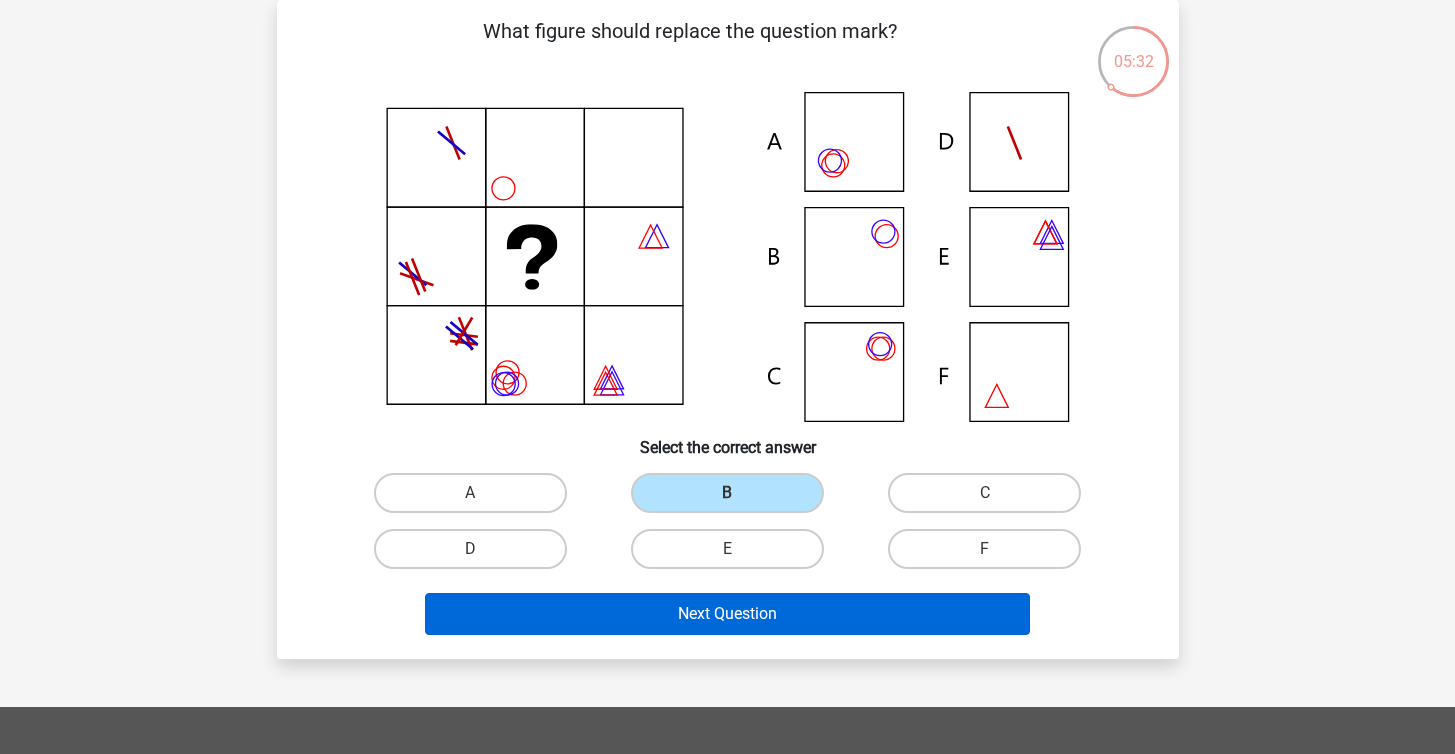 click on "Next Question" at bounding box center [727, 614] 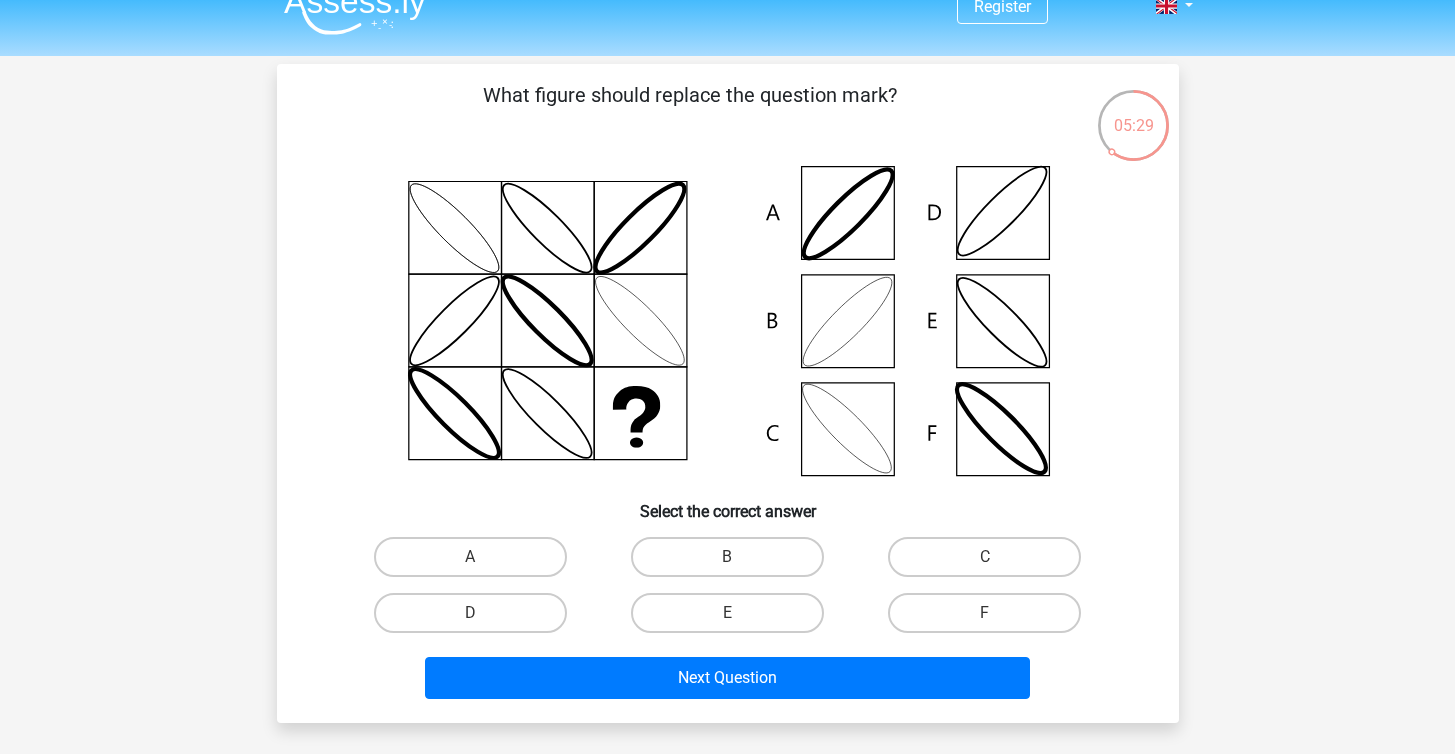 scroll, scrollTop: 32, scrollLeft: 0, axis: vertical 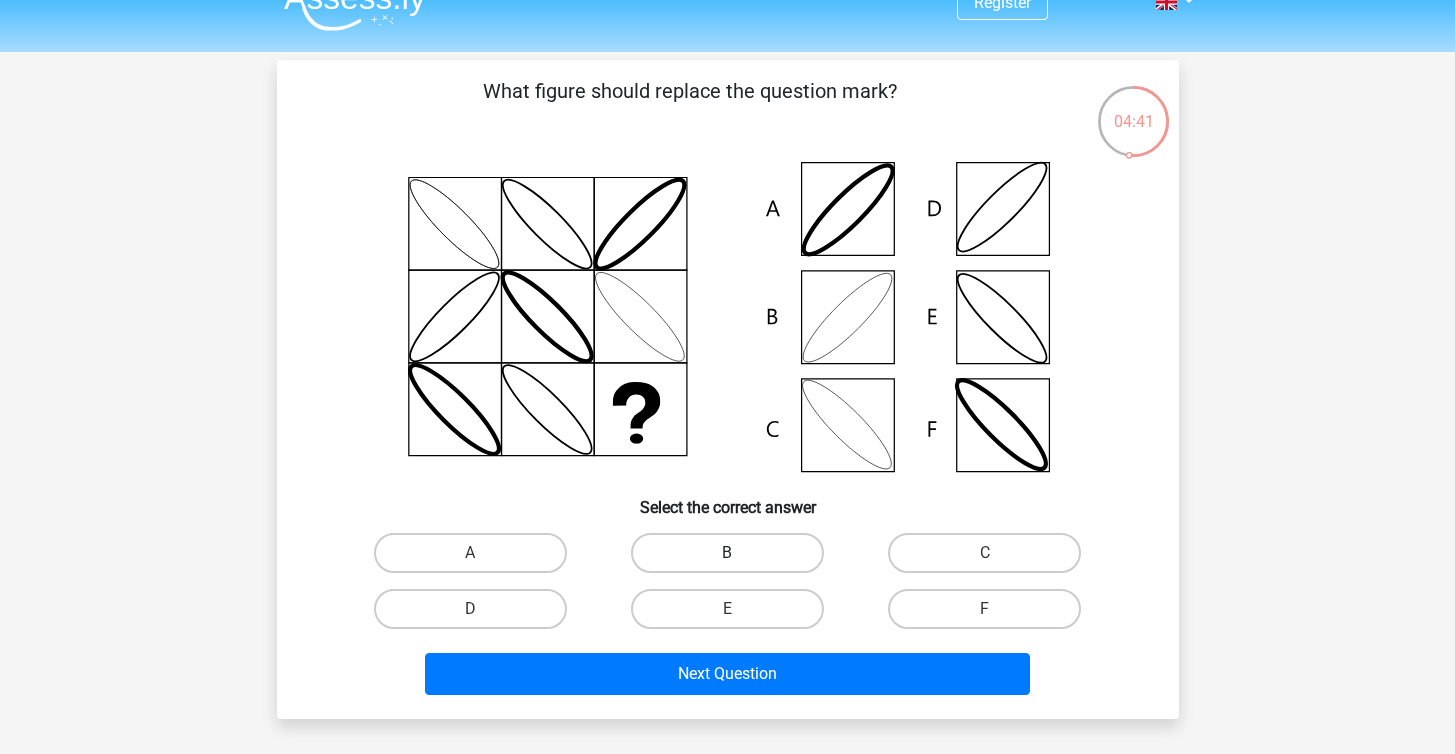 click on "B" at bounding box center [727, 553] 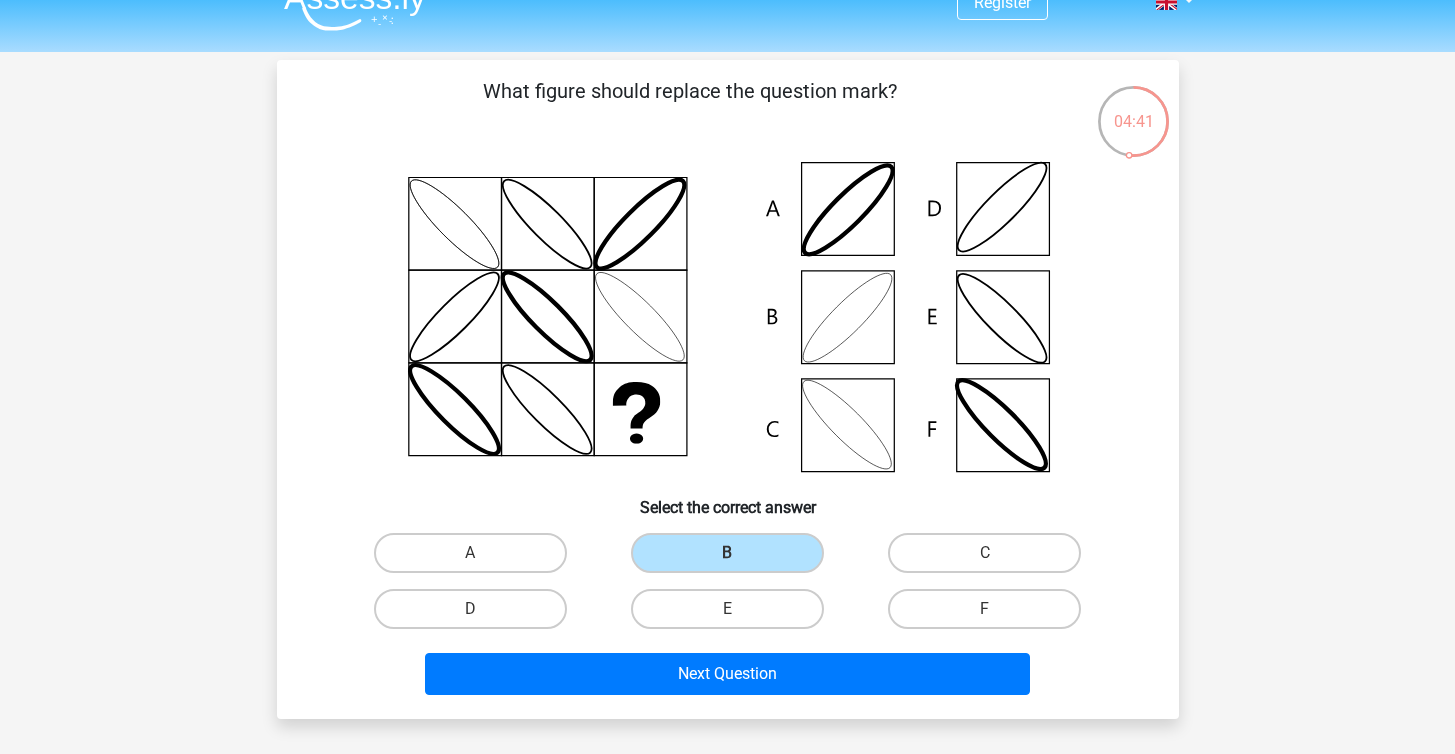 click on "Next Question" at bounding box center [728, 678] 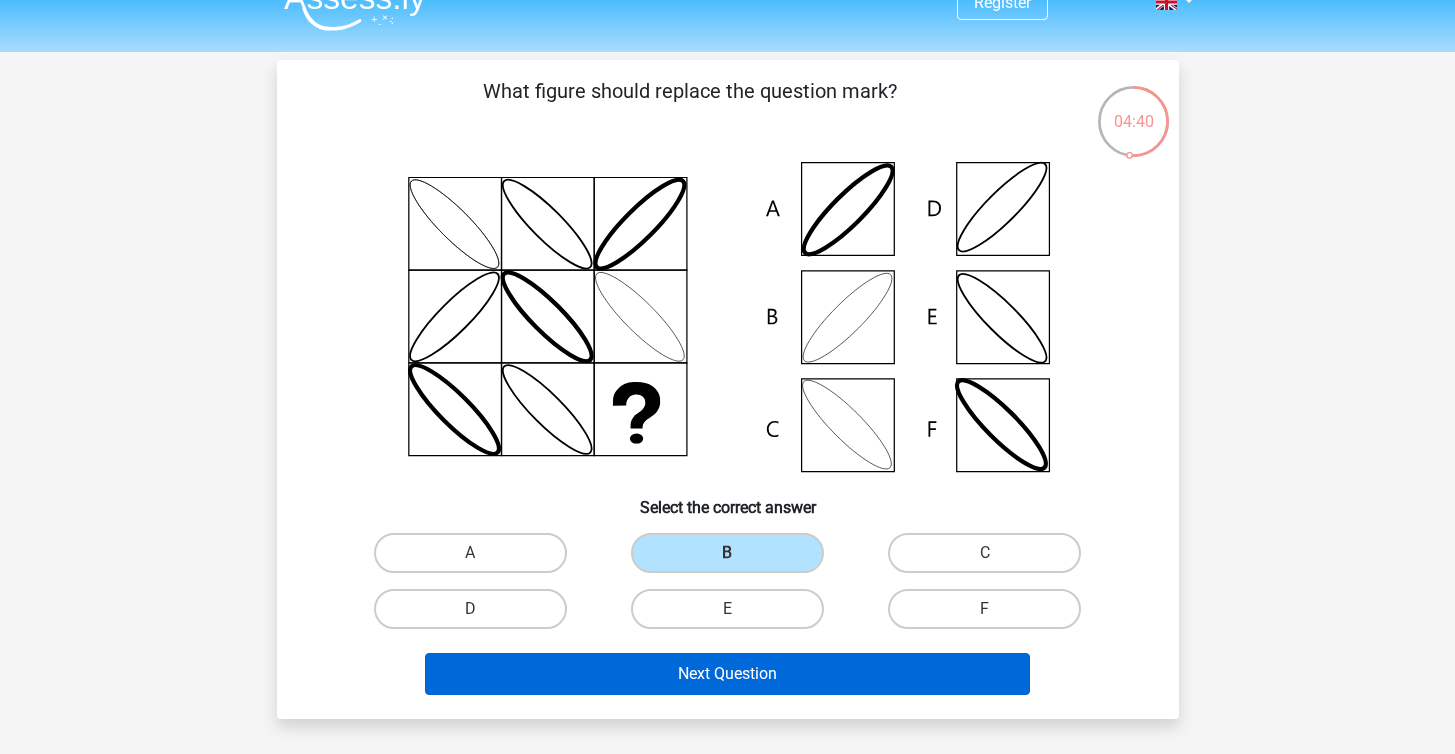 click on "Next Question" at bounding box center [727, 674] 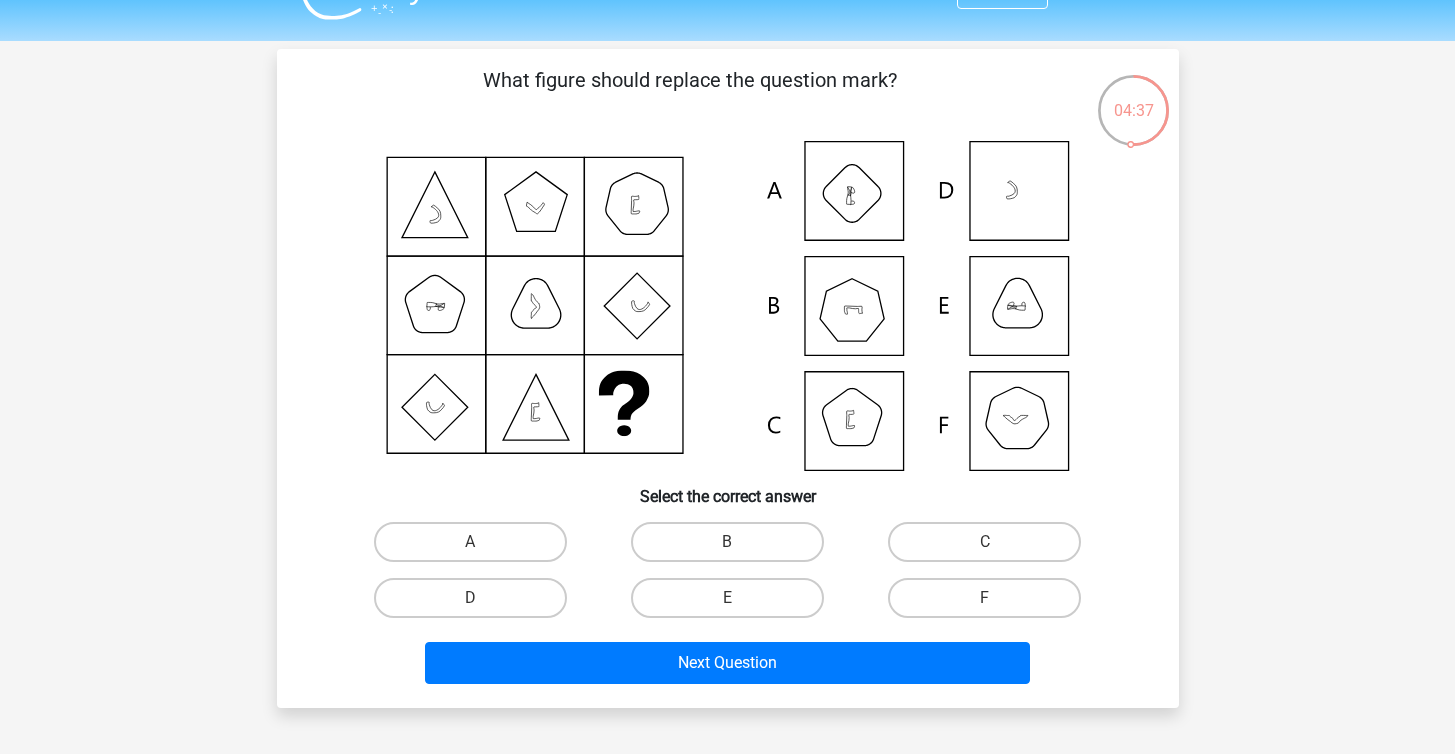 scroll, scrollTop: 41, scrollLeft: 0, axis: vertical 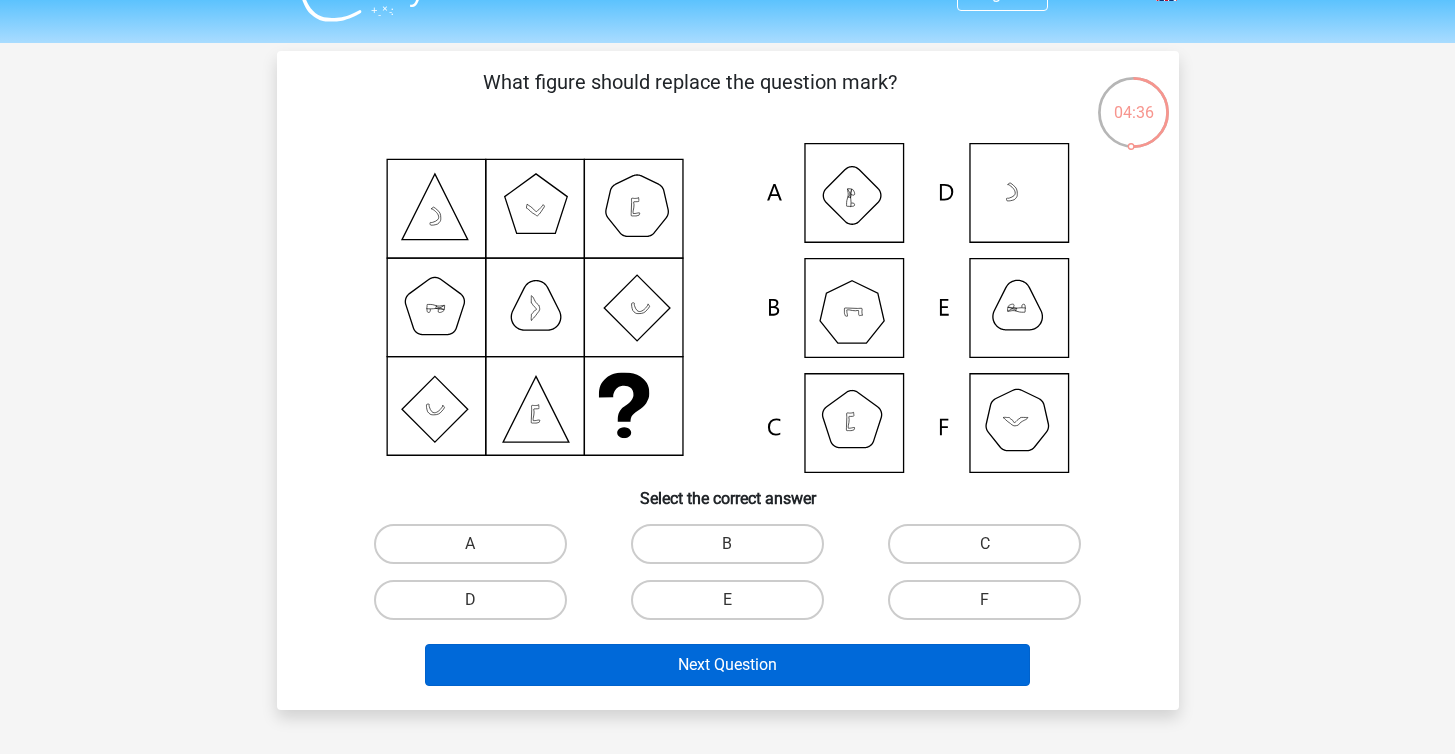click on "Next Question" at bounding box center (727, 665) 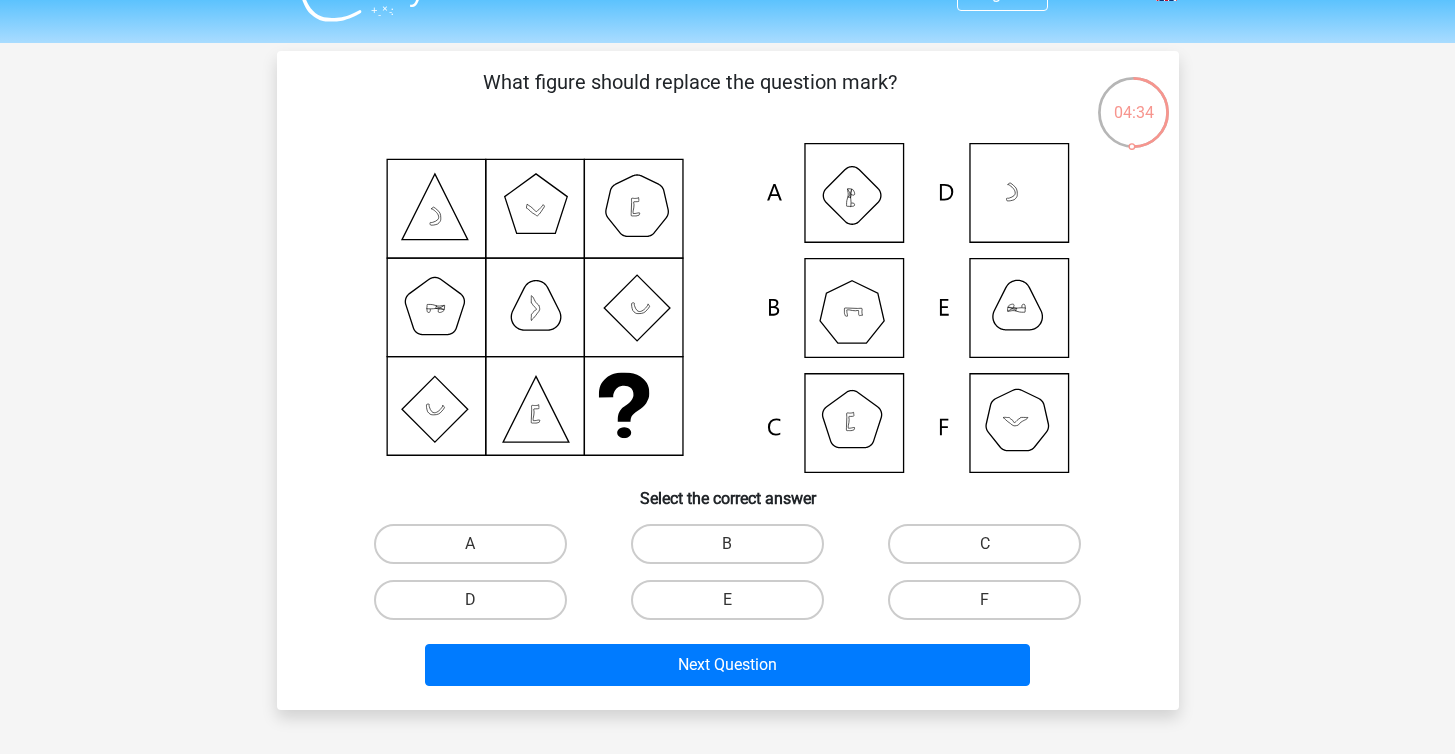 click on "B" at bounding box center (733, 550) 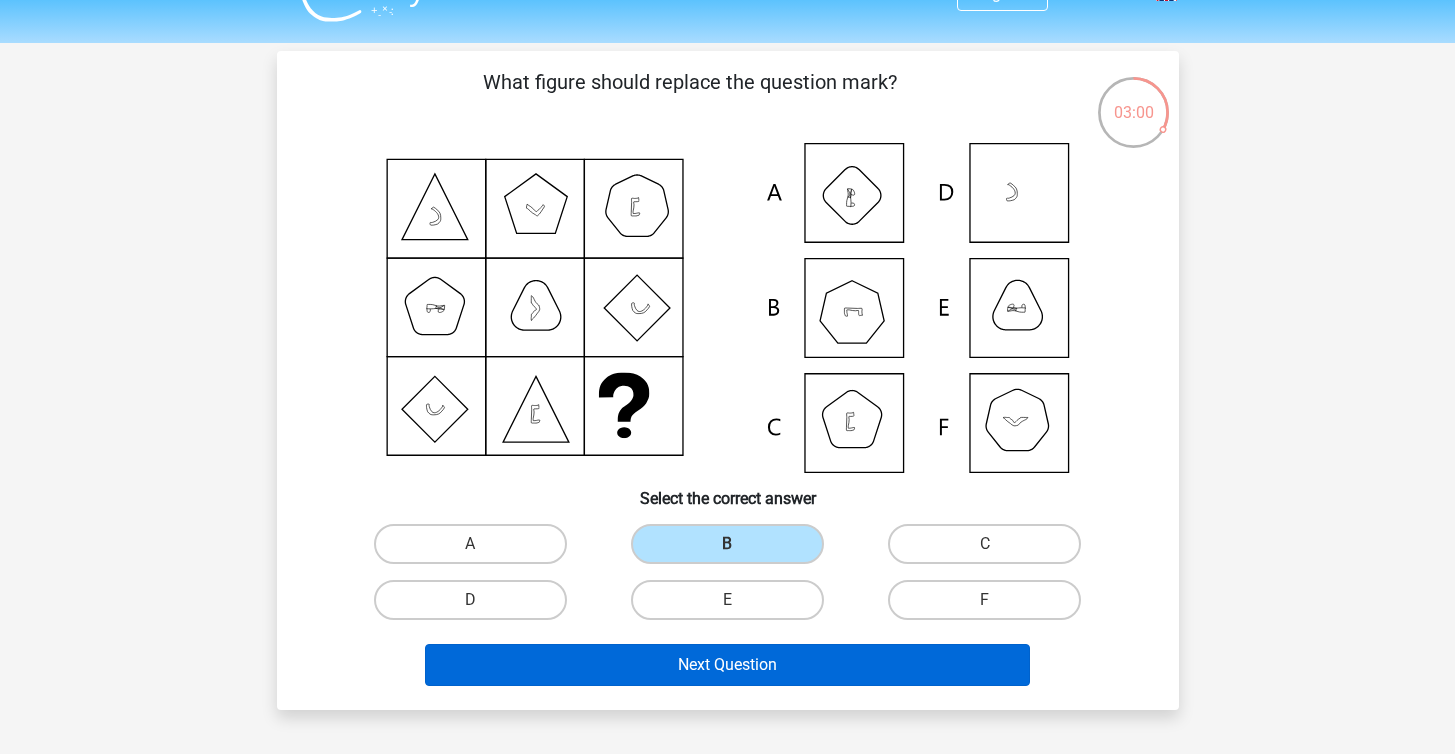 click on "Next Question" at bounding box center (727, 665) 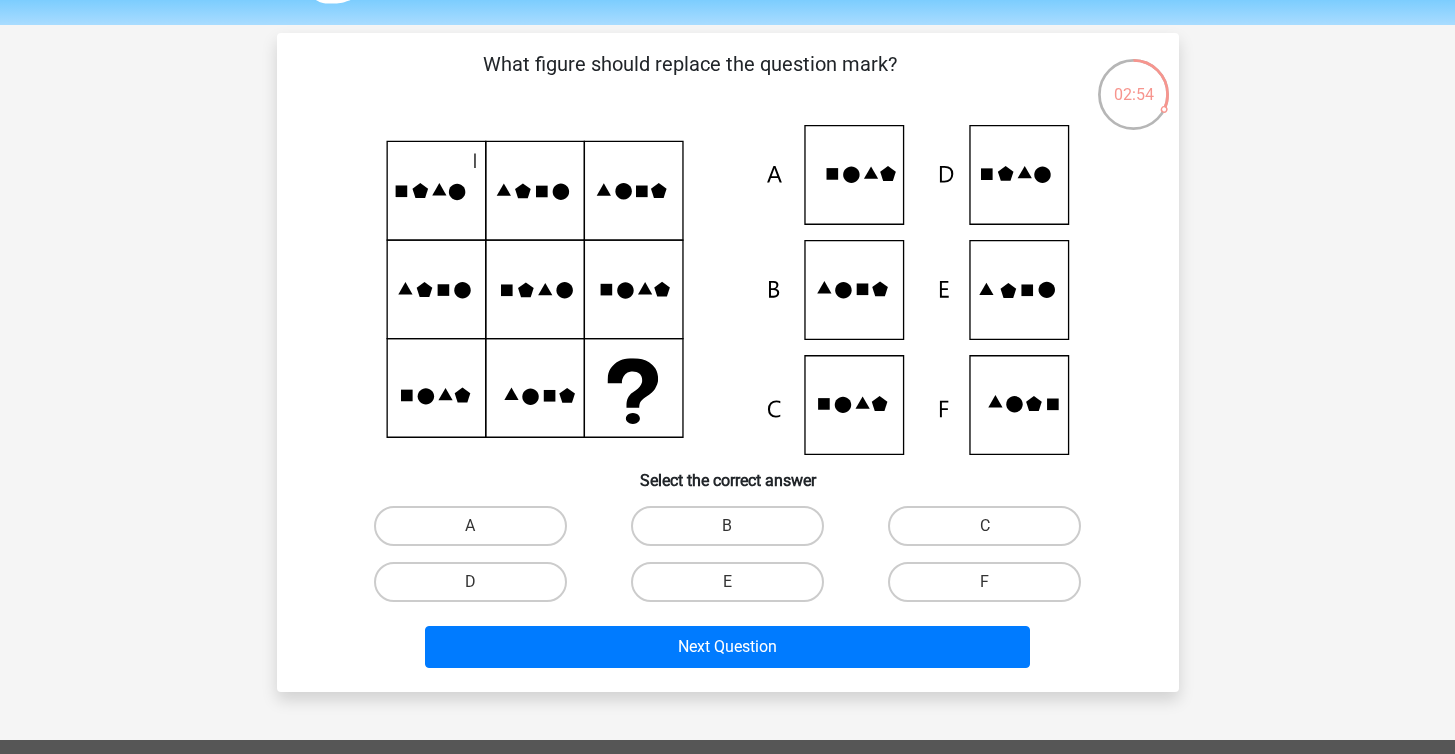 scroll, scrollTop: 59, scrollLeft: 0, axis: vertical 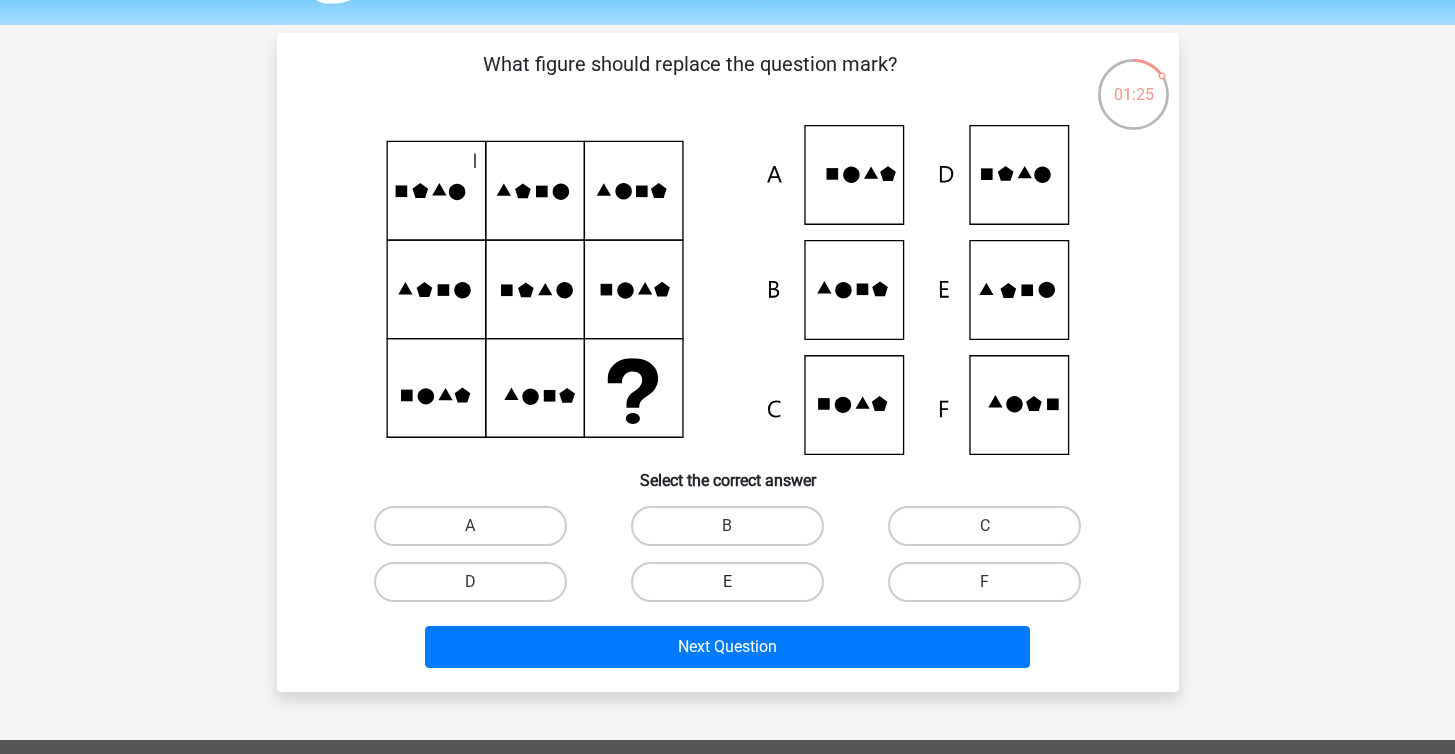 click on "E" at bounding box center (727, 582) 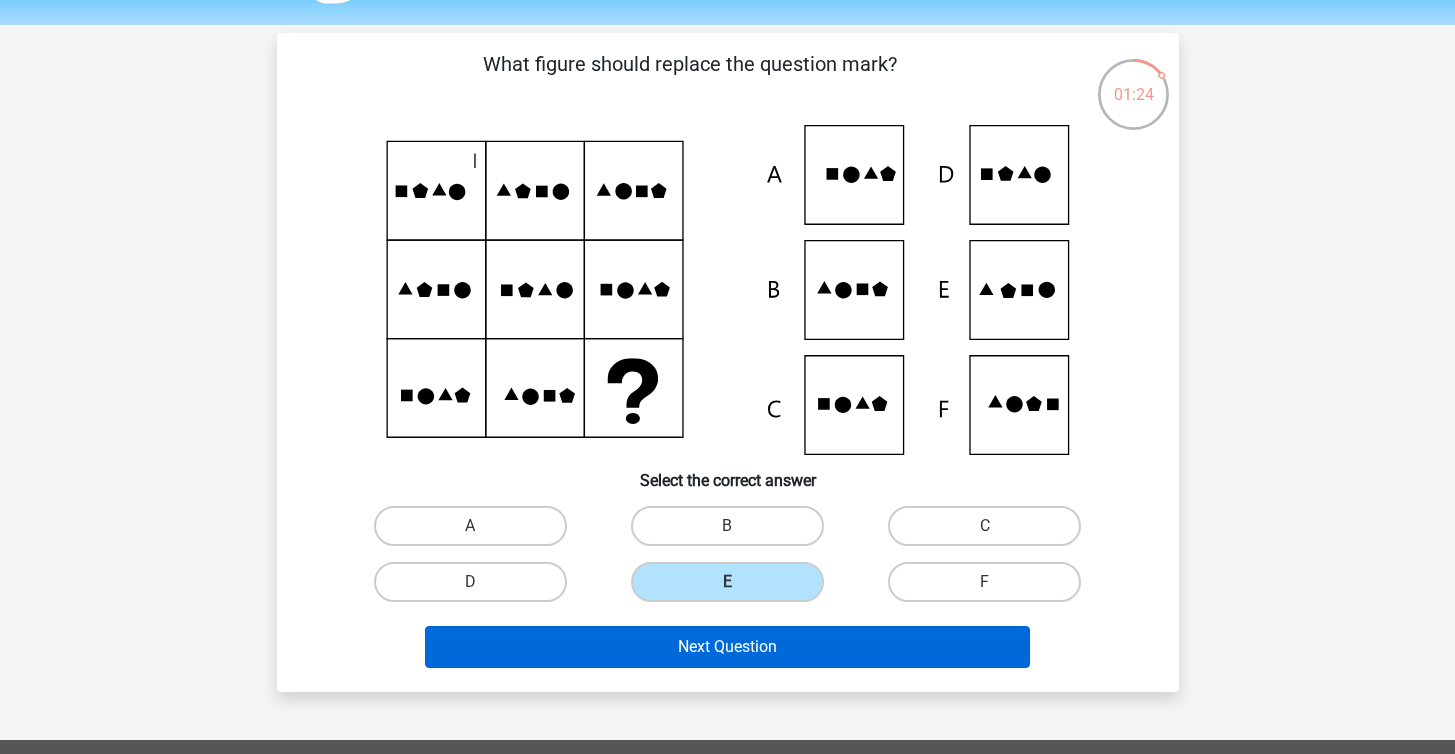 click on "Next Question" at bounding box center (727, 647) 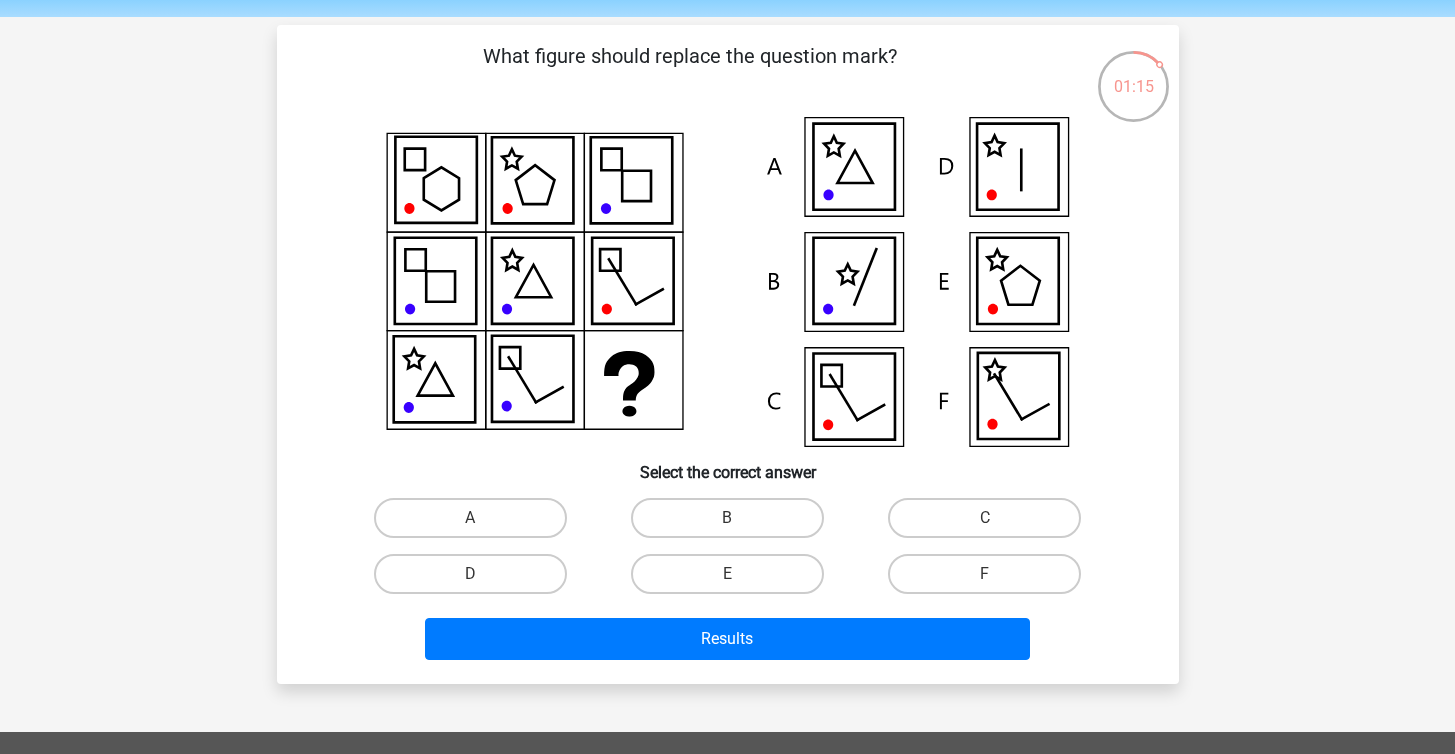 scroll, scrollTop: 75, scrollLeft: 0, axis: vertical 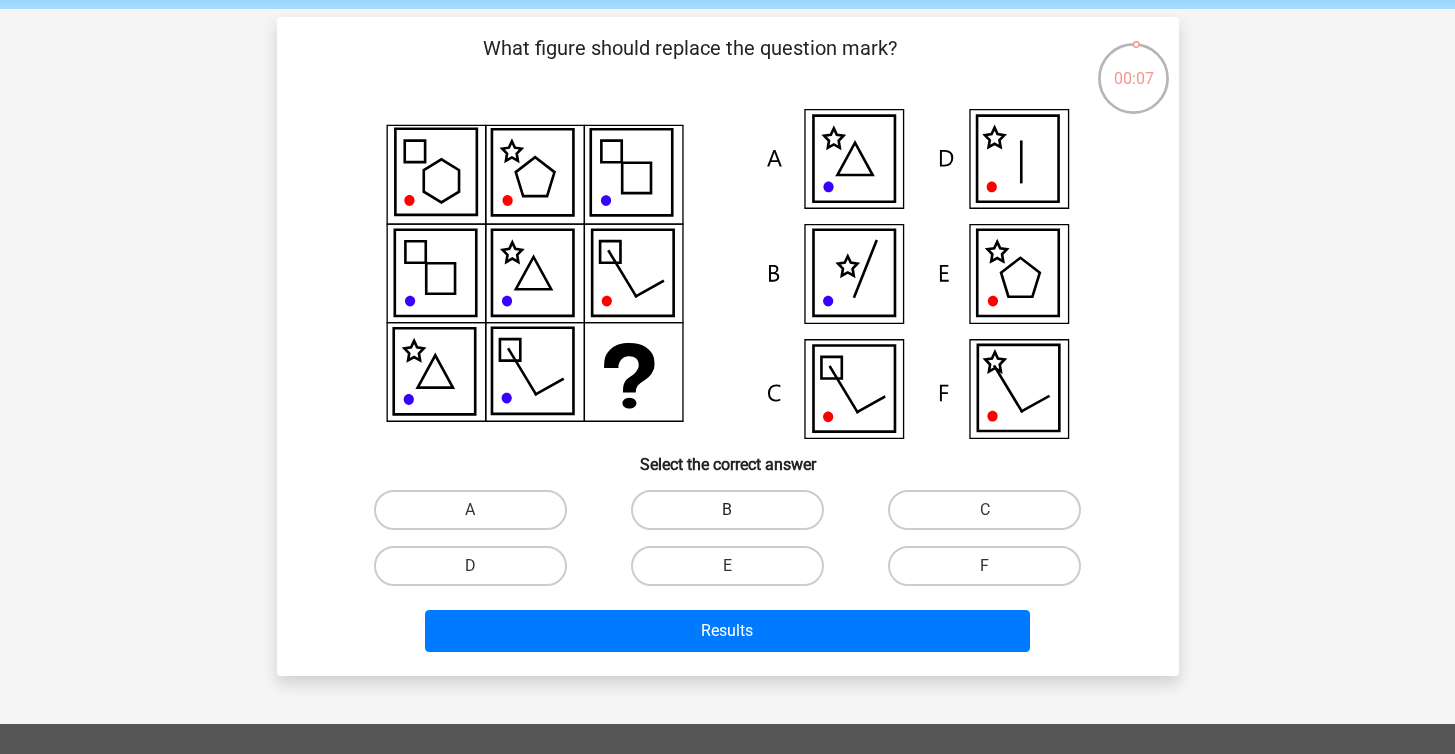click on "B" at bounding box center (727, 510) 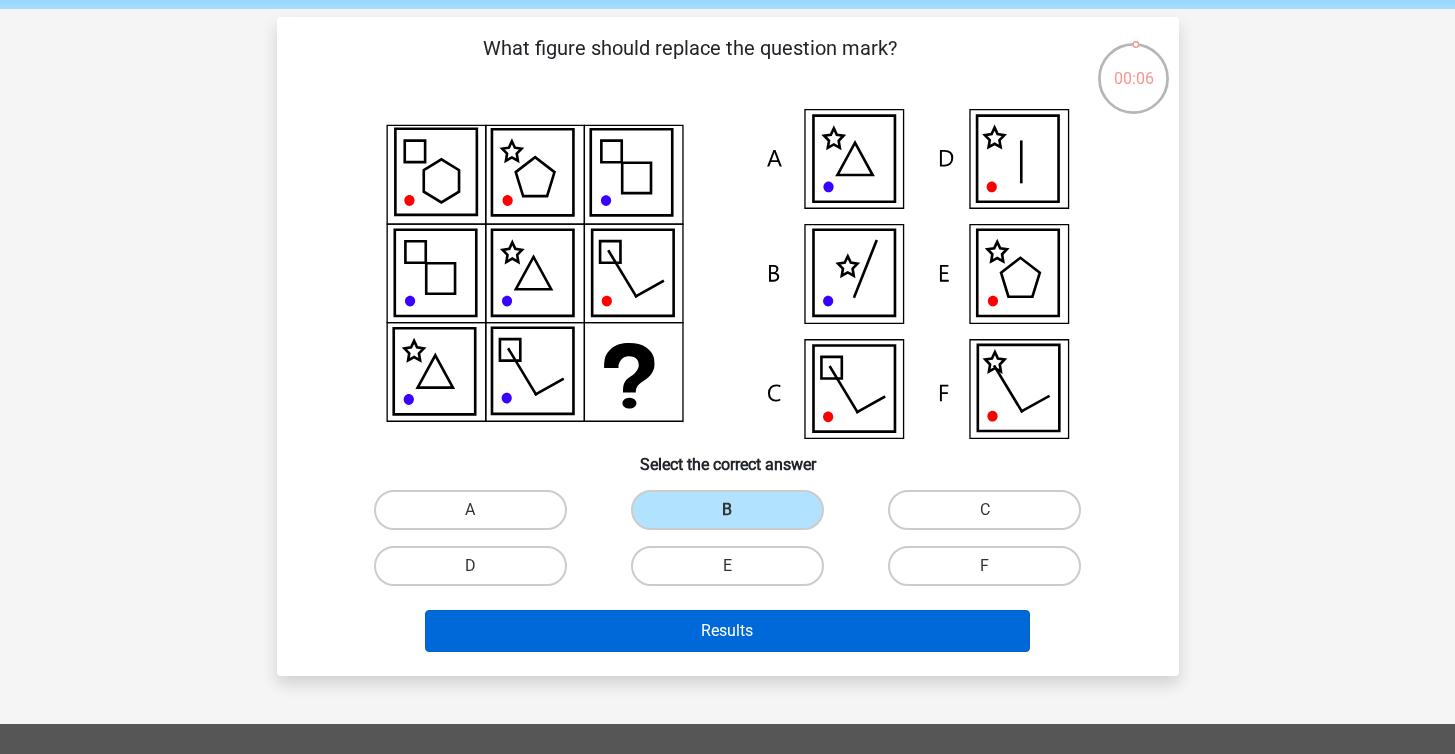 click on "Results" at bounding box center [727, 631] 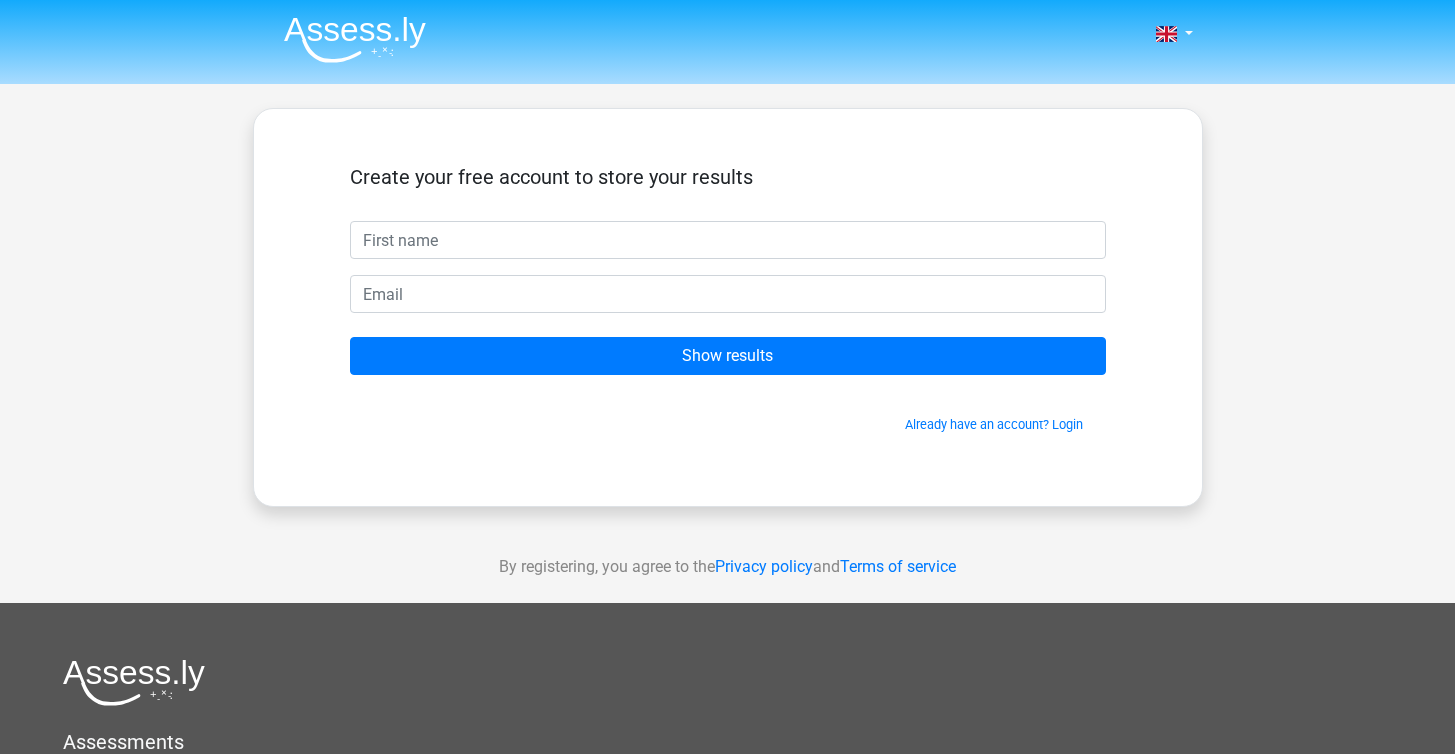 scroll, scrollTop: 0, scrollLeft: 0, axis: both 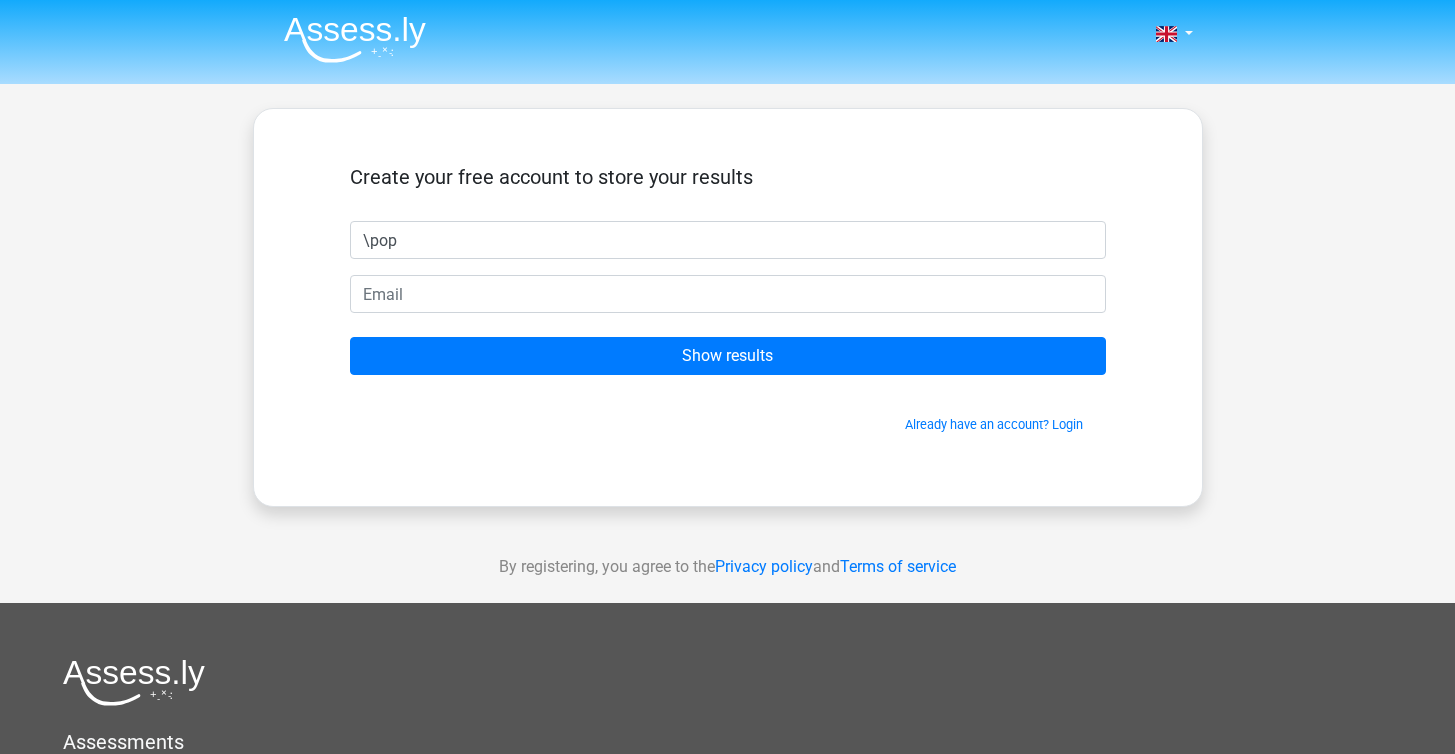 type on "\pop" 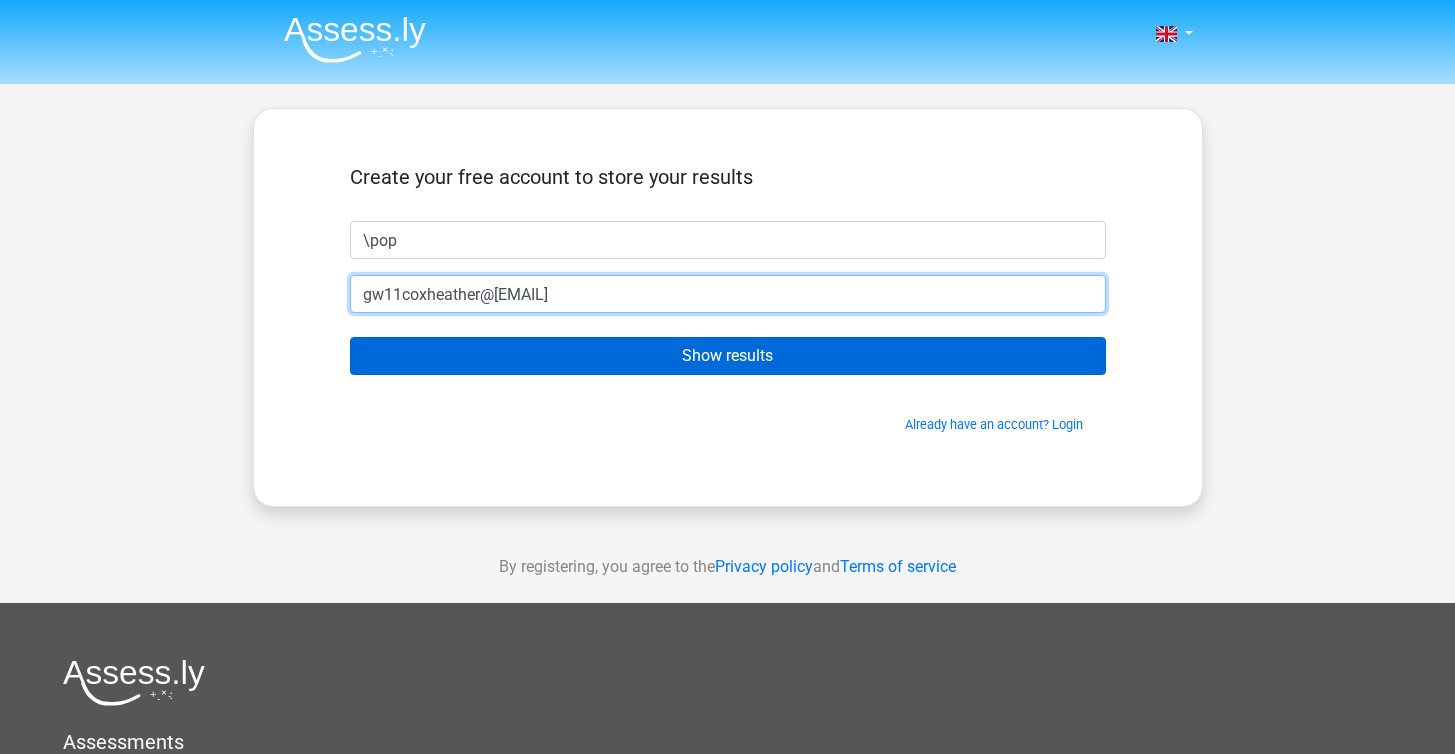 type on "gw11coxheather@[EMAIL]" 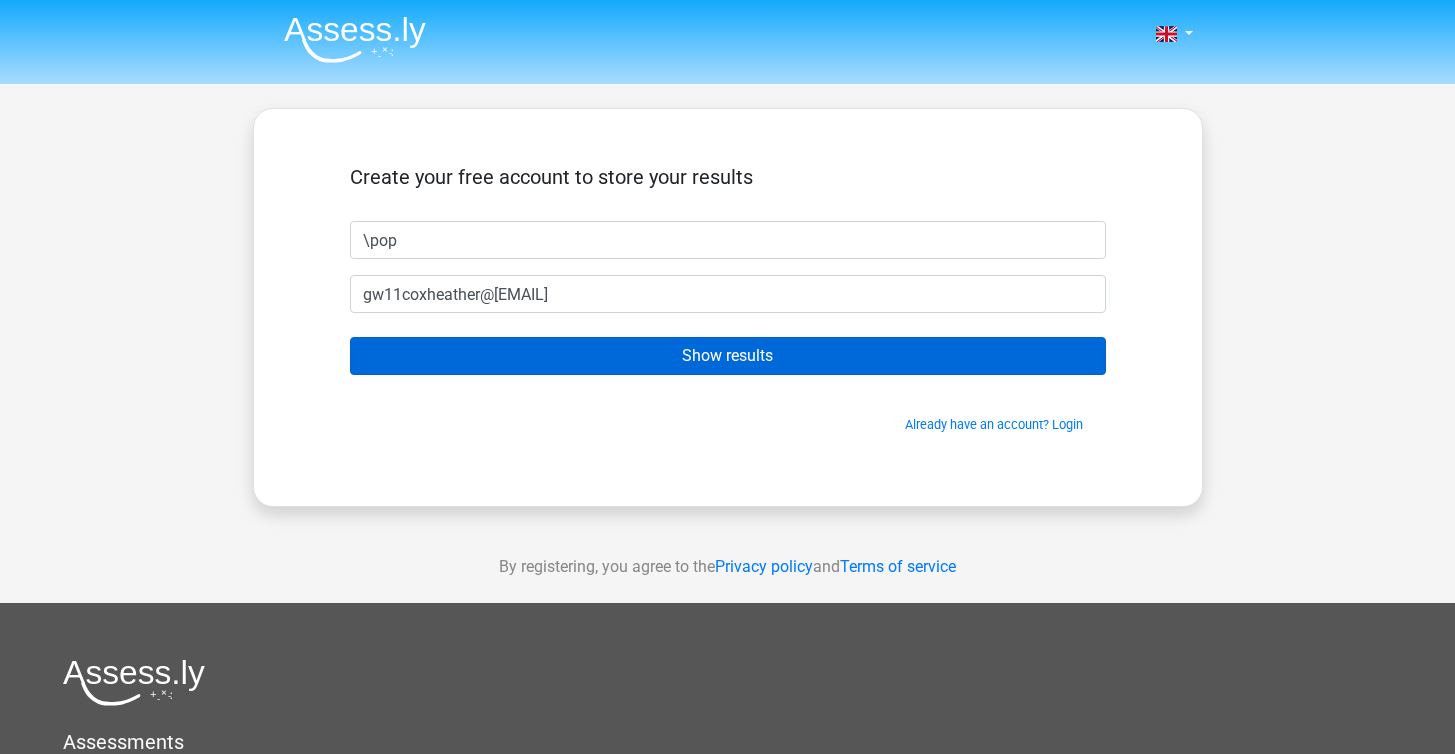 click on "Show results" at bounding box center [728, 356] 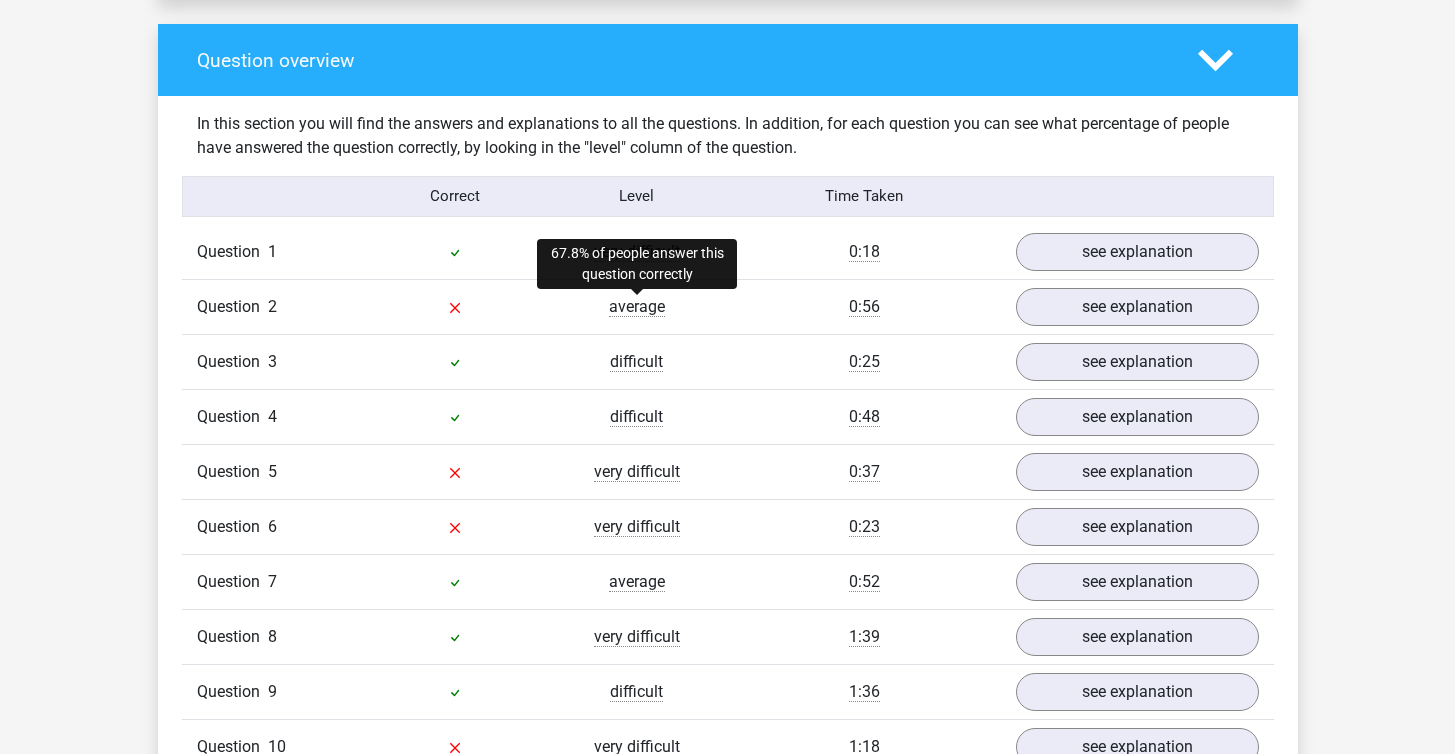 scroll, scrollTop: 1458, scrollLeft: 0, axis: vertical 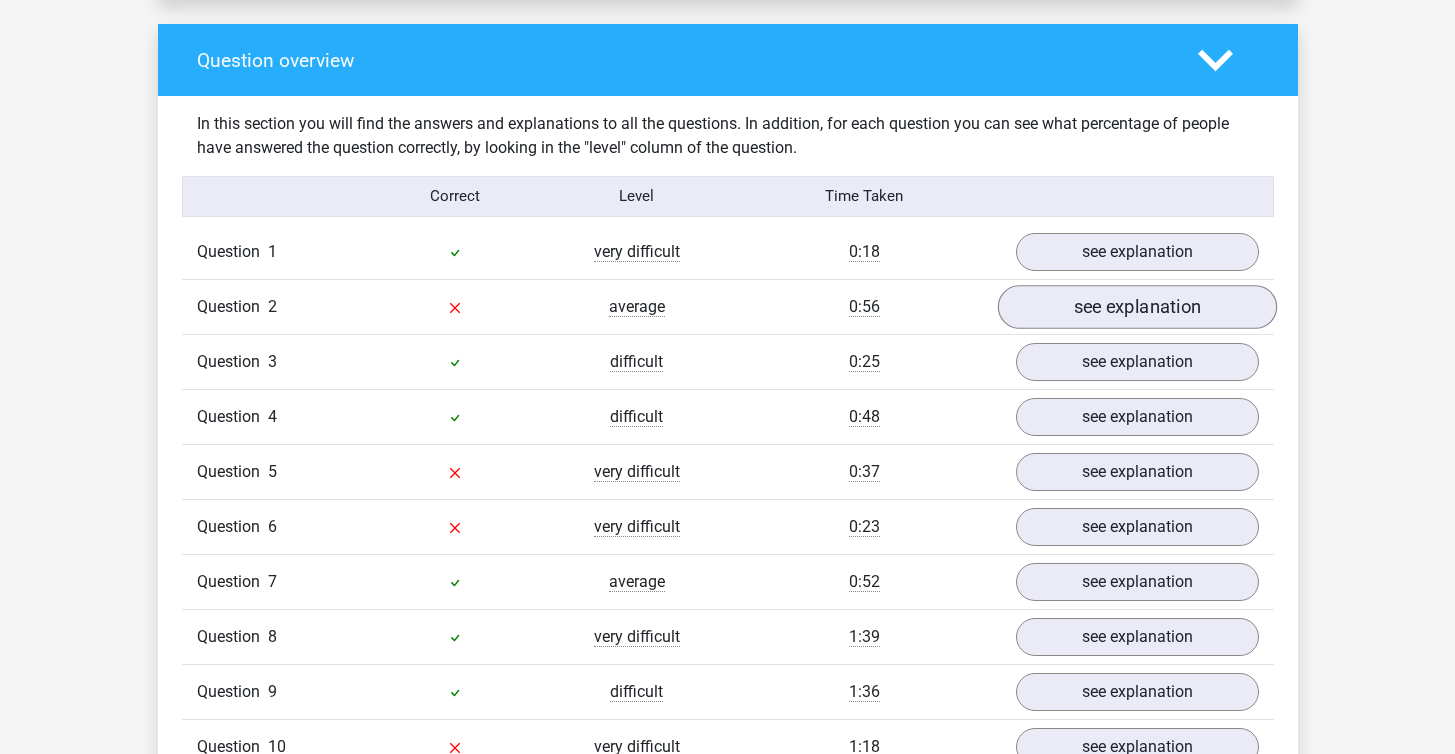 click on "see explanation" at bounding box center [1136, 307] 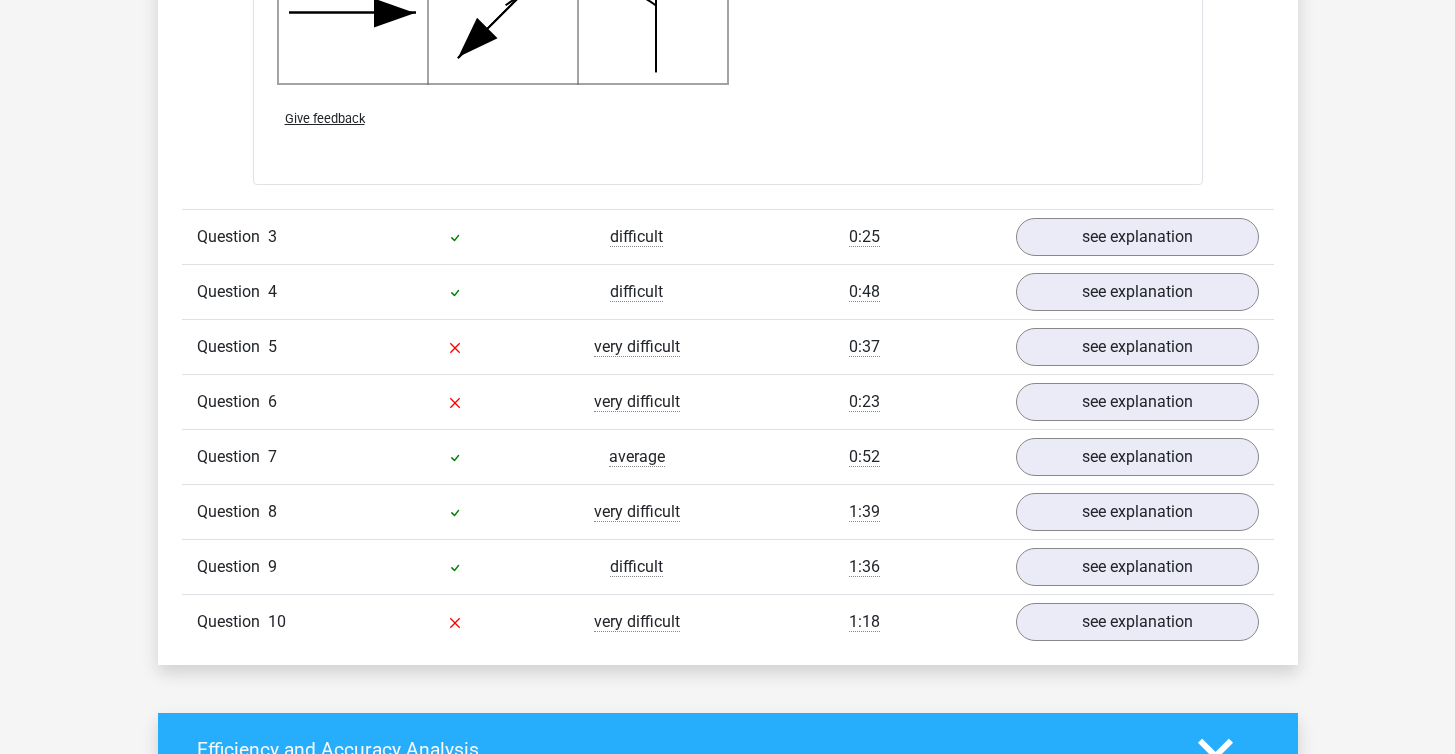 scroll, scrollTop: 2827, scrollLeft: 0, axis: vertical 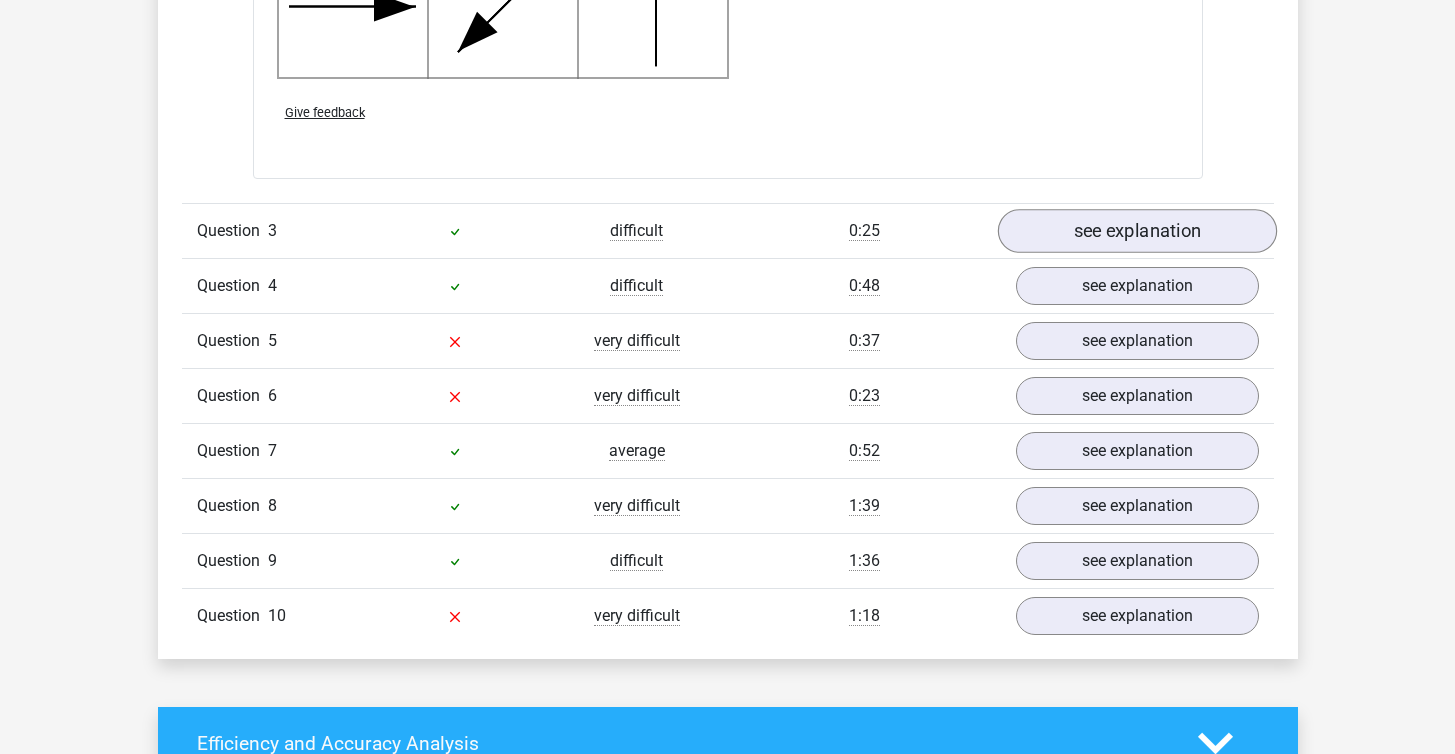 click on "see explanation" at bounding box center (1136, 231) 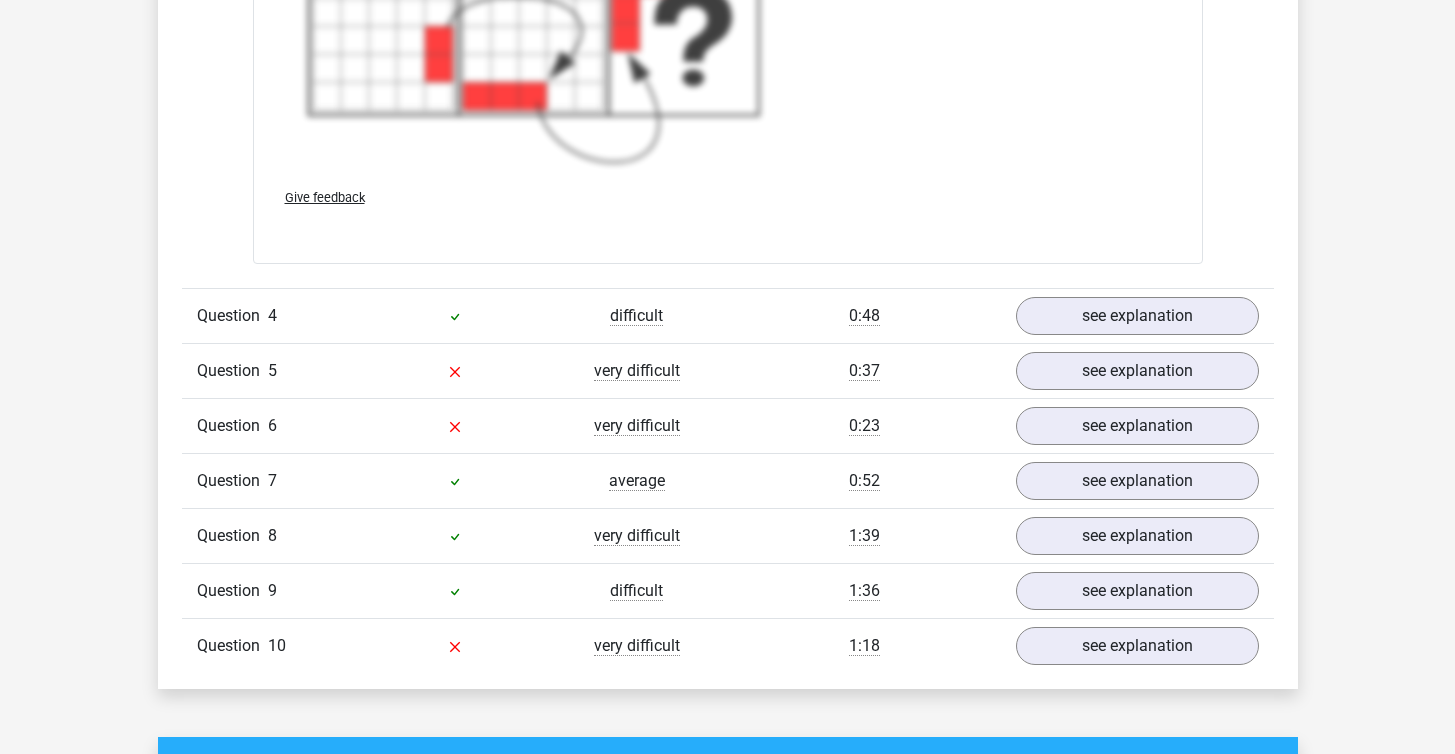 scroll, scrollTop: 4216, scrollLeft: 0, axis: vertical 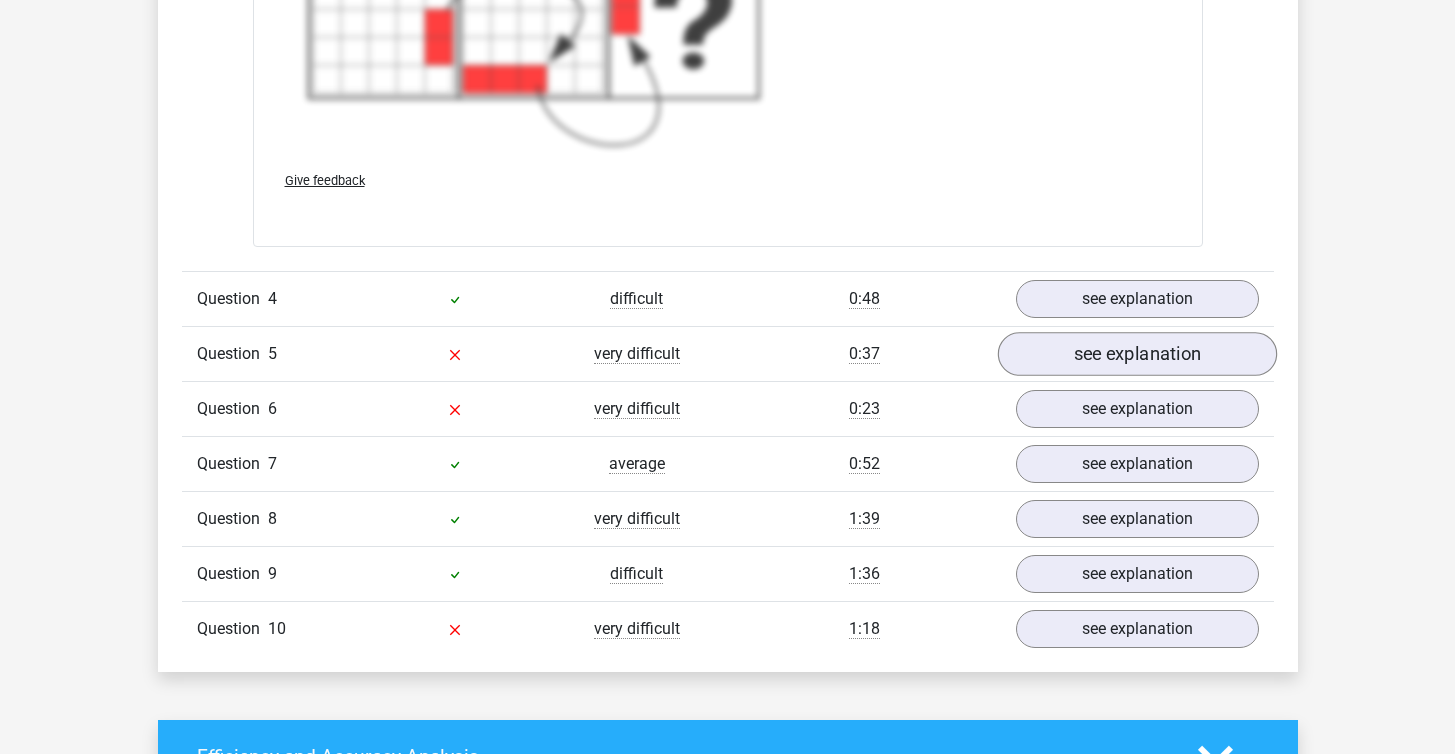 click on "see explanation" at bounding box center [1136, 354] 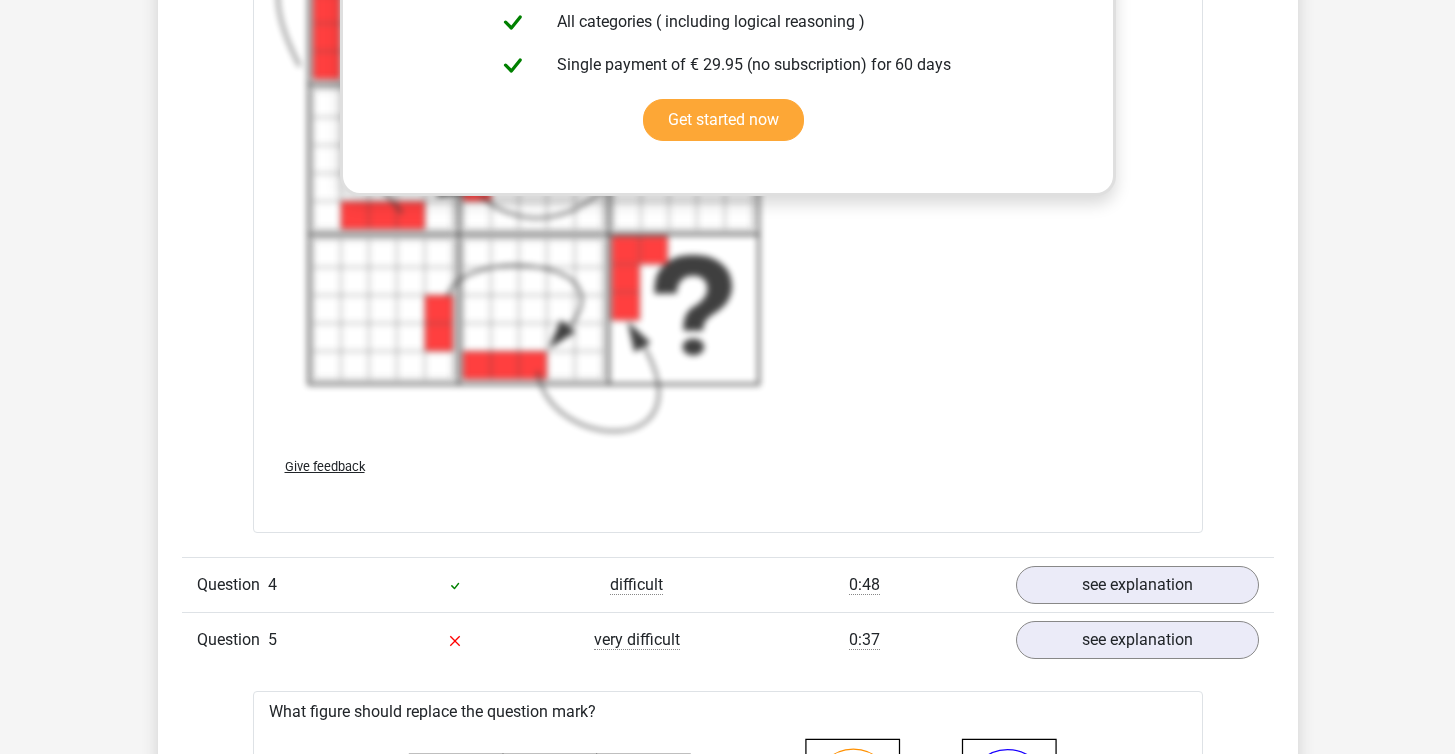 scroll, scrollTop: 3930, scrollLeft: 0, axis: vertical 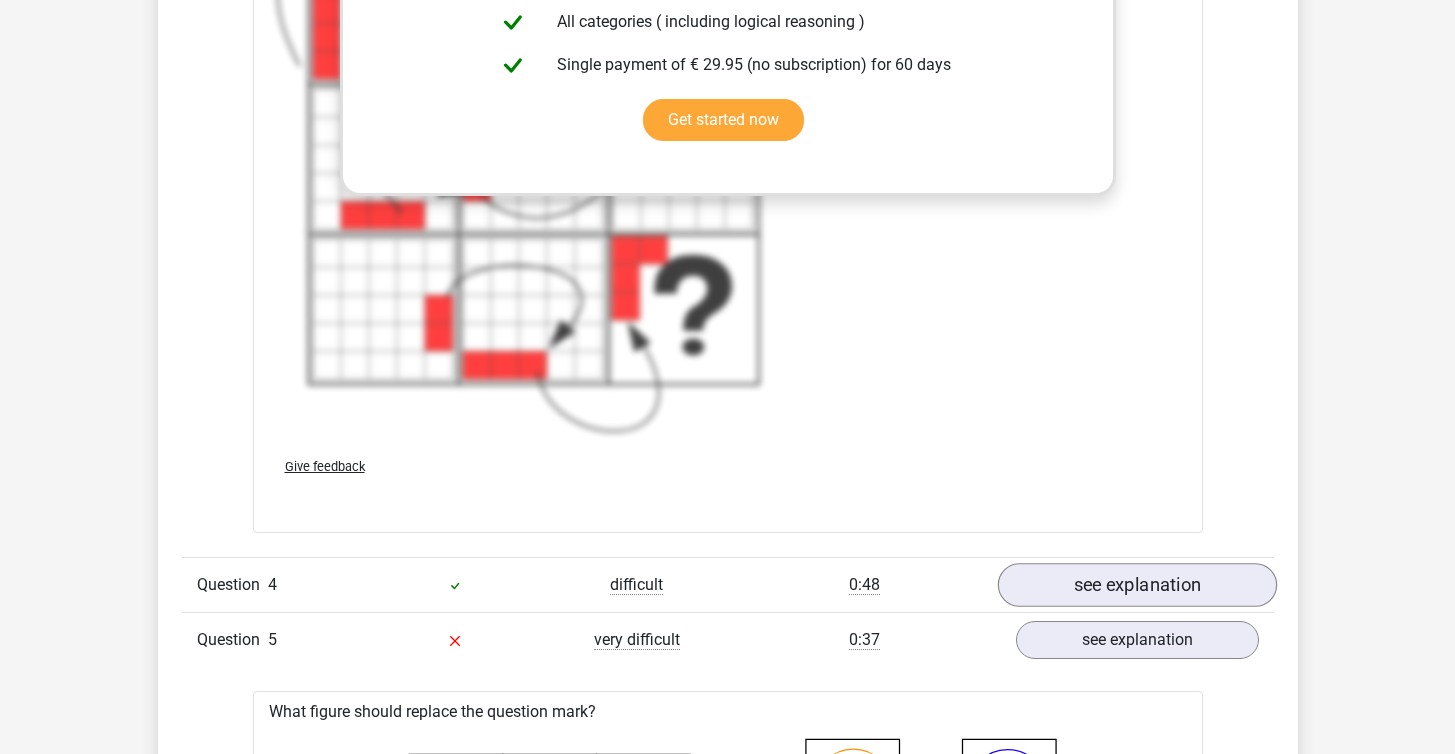 click on "see explanation" at bounding box center [1136, 585] 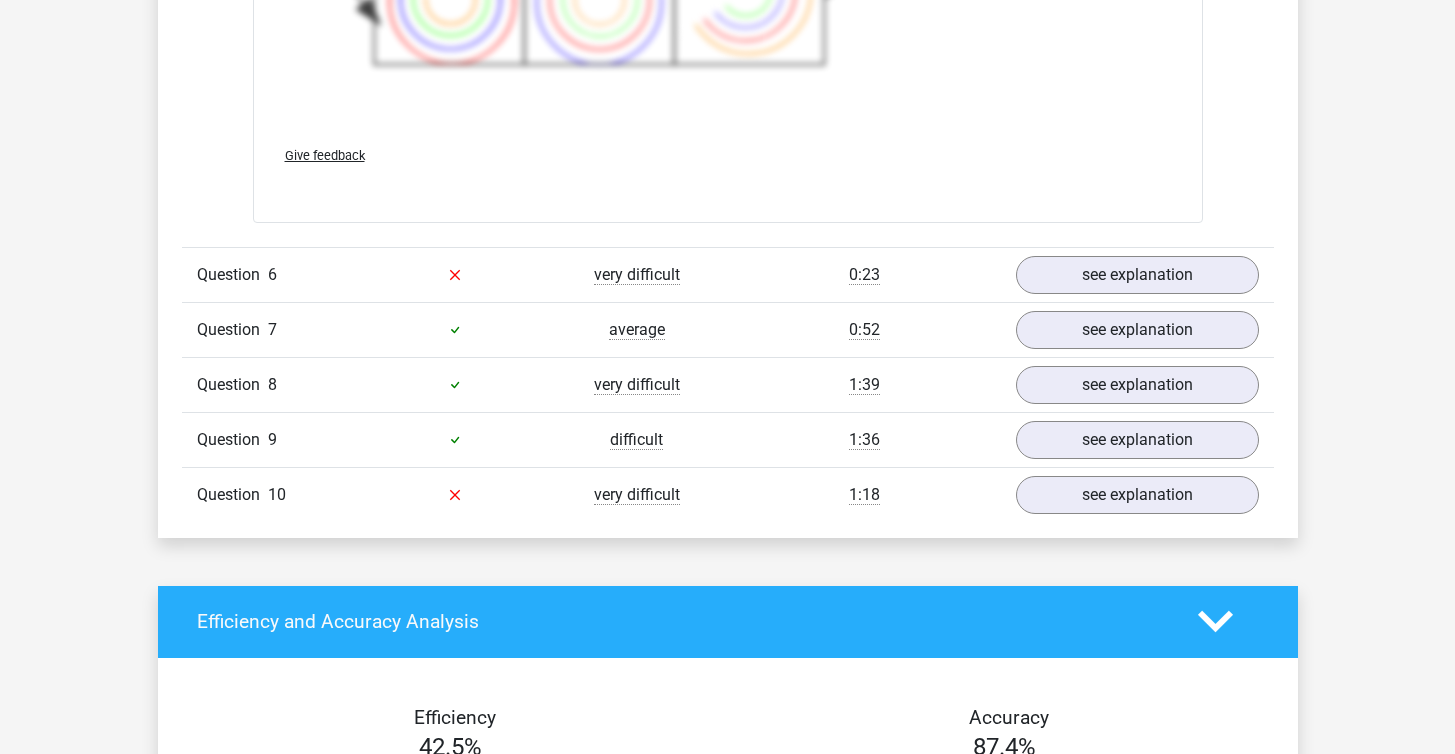 scroll, scrollTop: 6494, scrollLeft: 0, axis: vertical 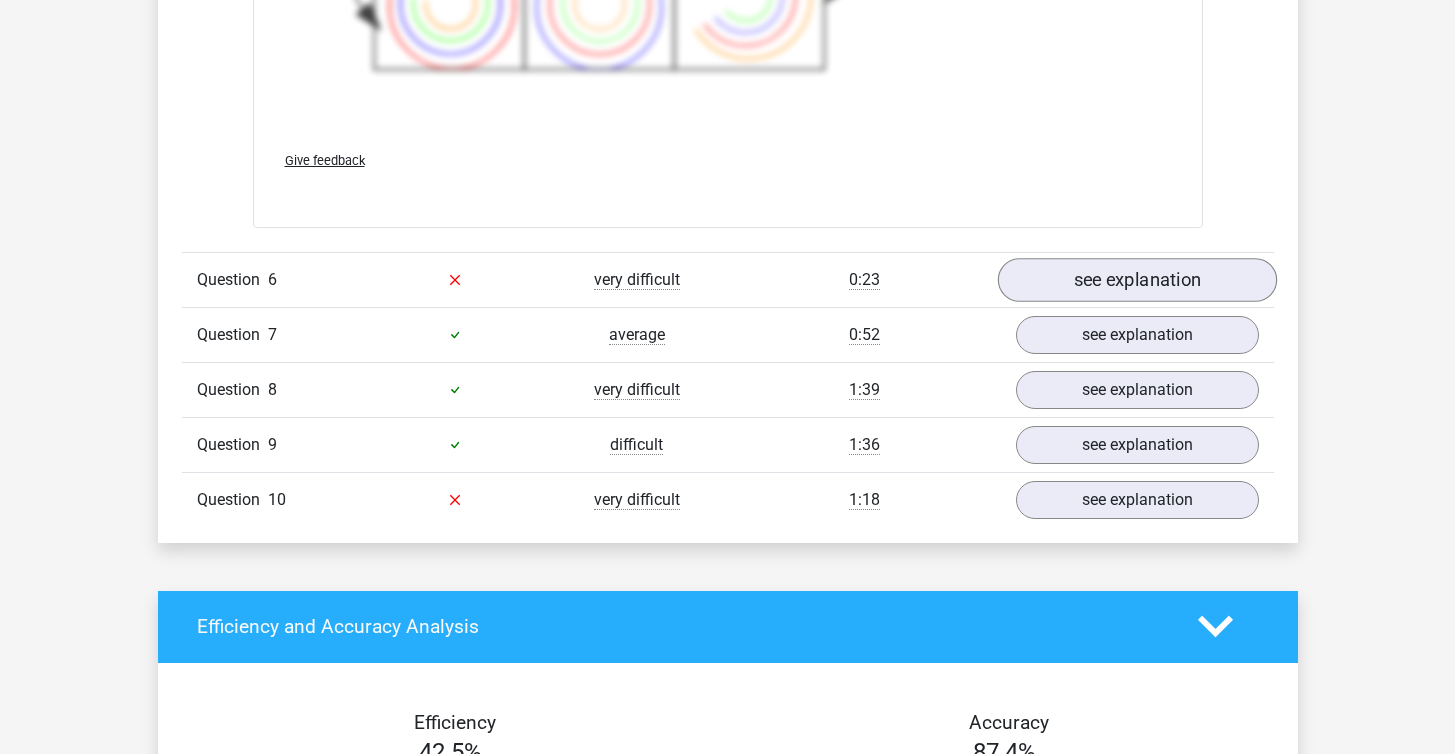 click on "see explanation" at bounding box center (1136, 280) 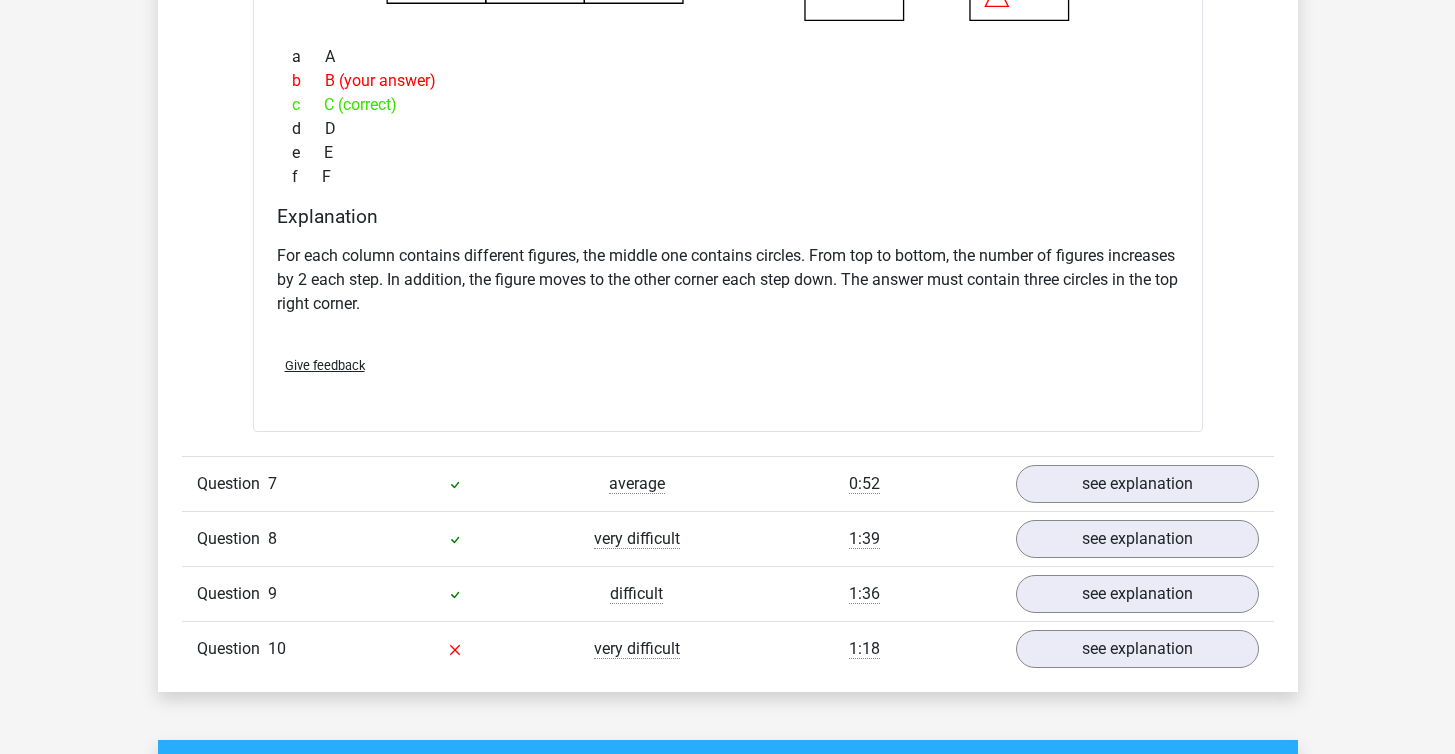 scroll, scrollTop: 7176, scrollLeft: 0, axis: vertical 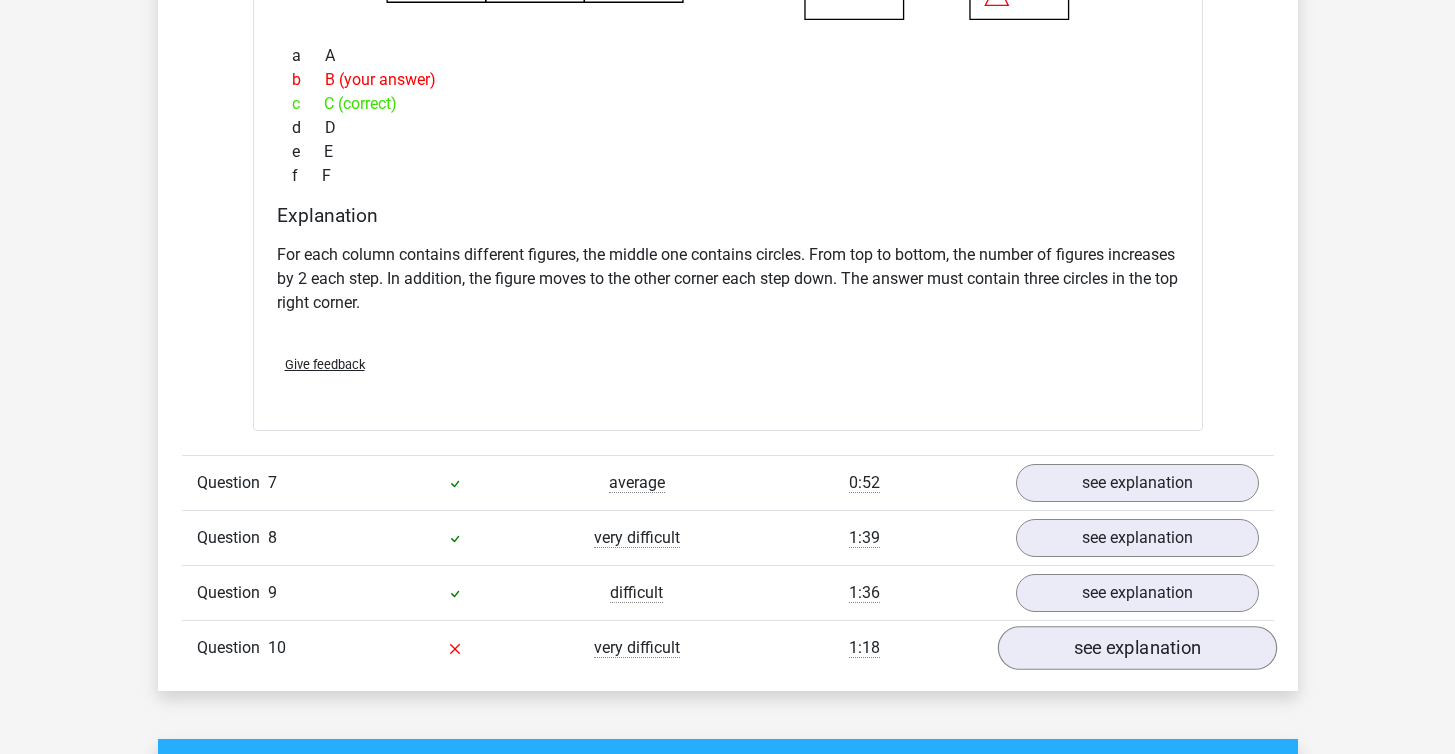 click on "see explanation" at bounding box center [1136, 648] 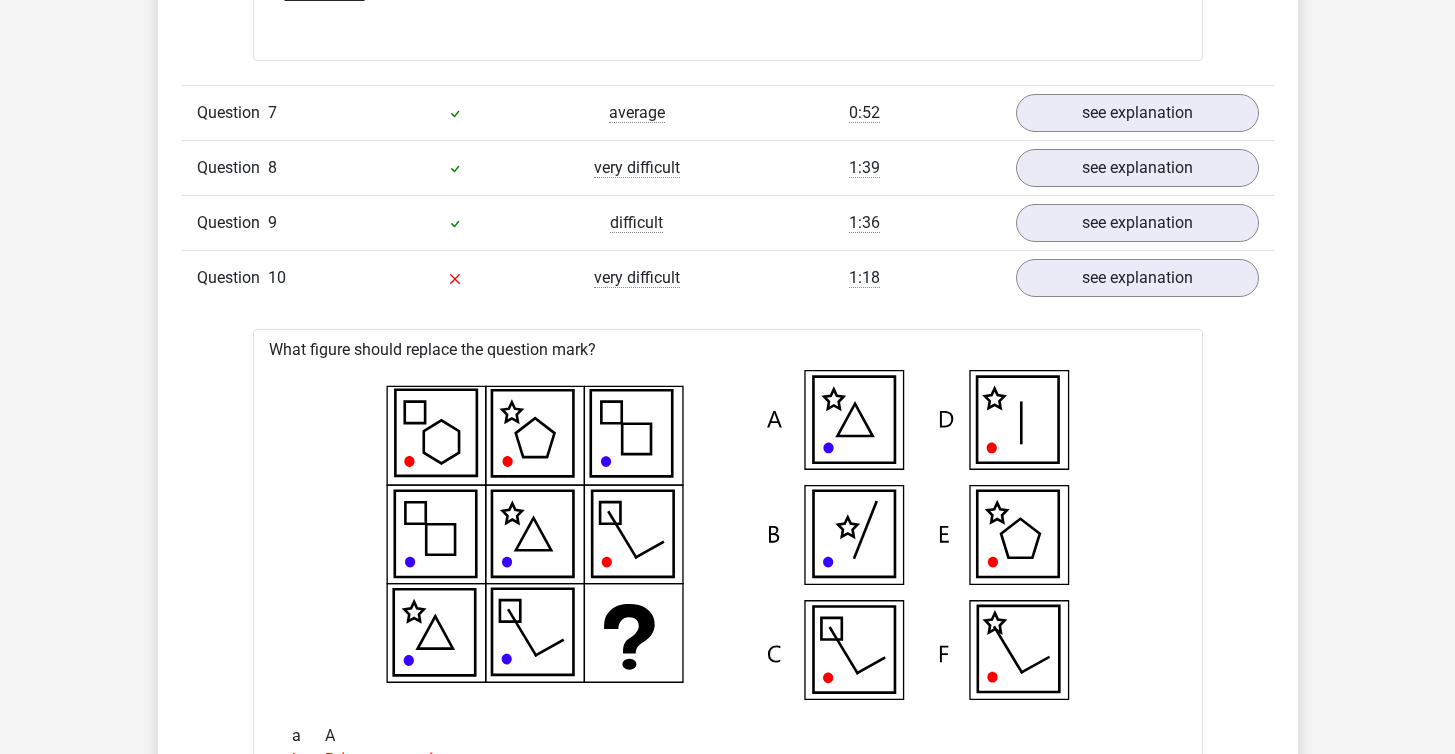 scroll, scrollTop: 7490, scrollLeft: 0, axis: vertical 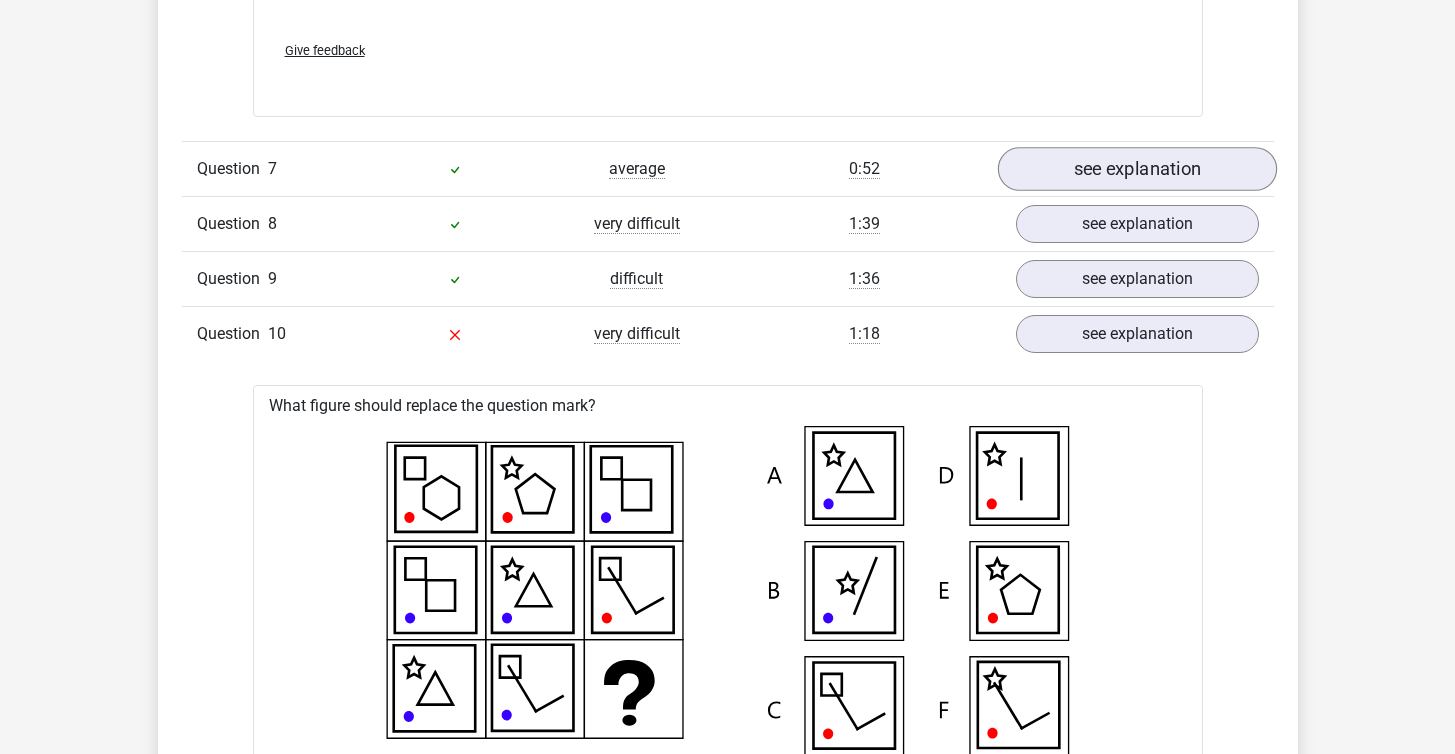 click on "see explanation" at bounding box center [1136, 169] 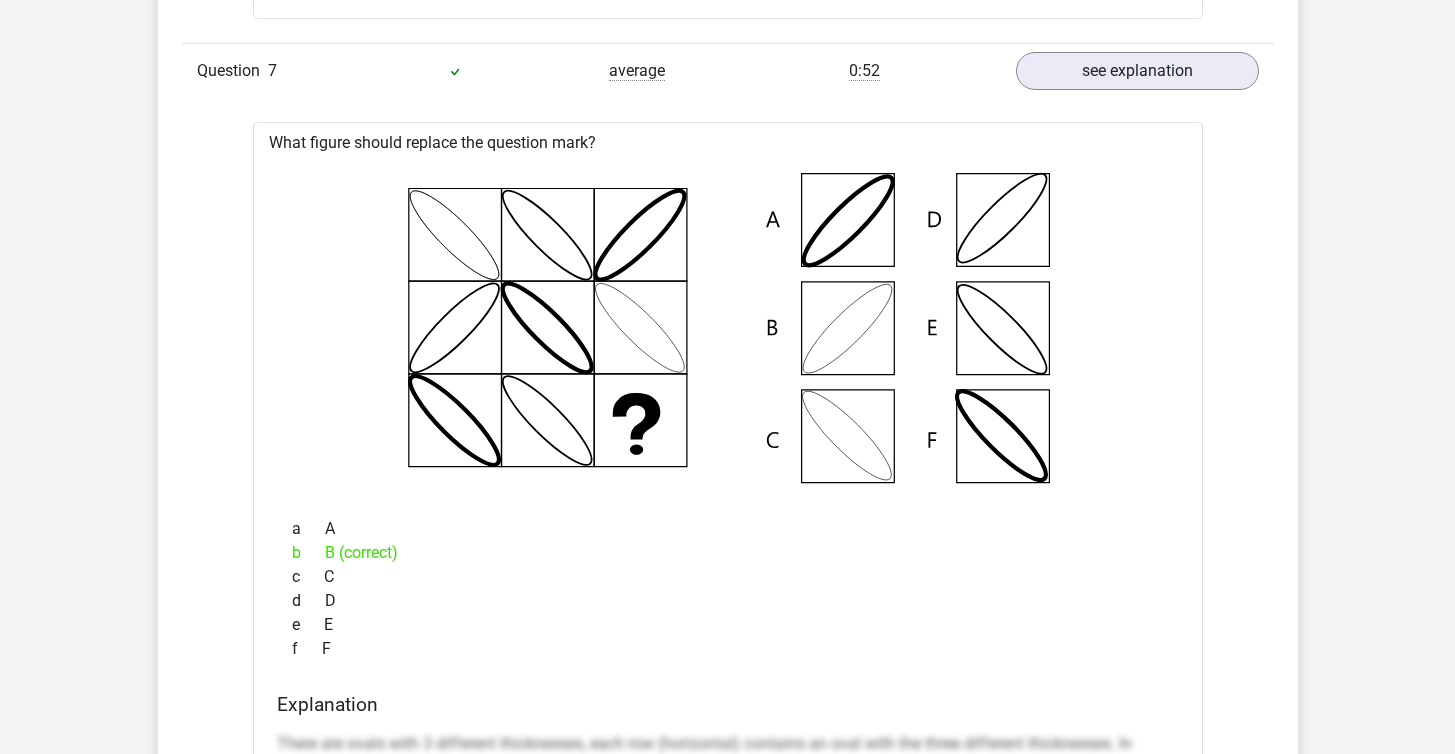 scroll, scrollTop: 7586, scrollLeft: 0, axis: vertical 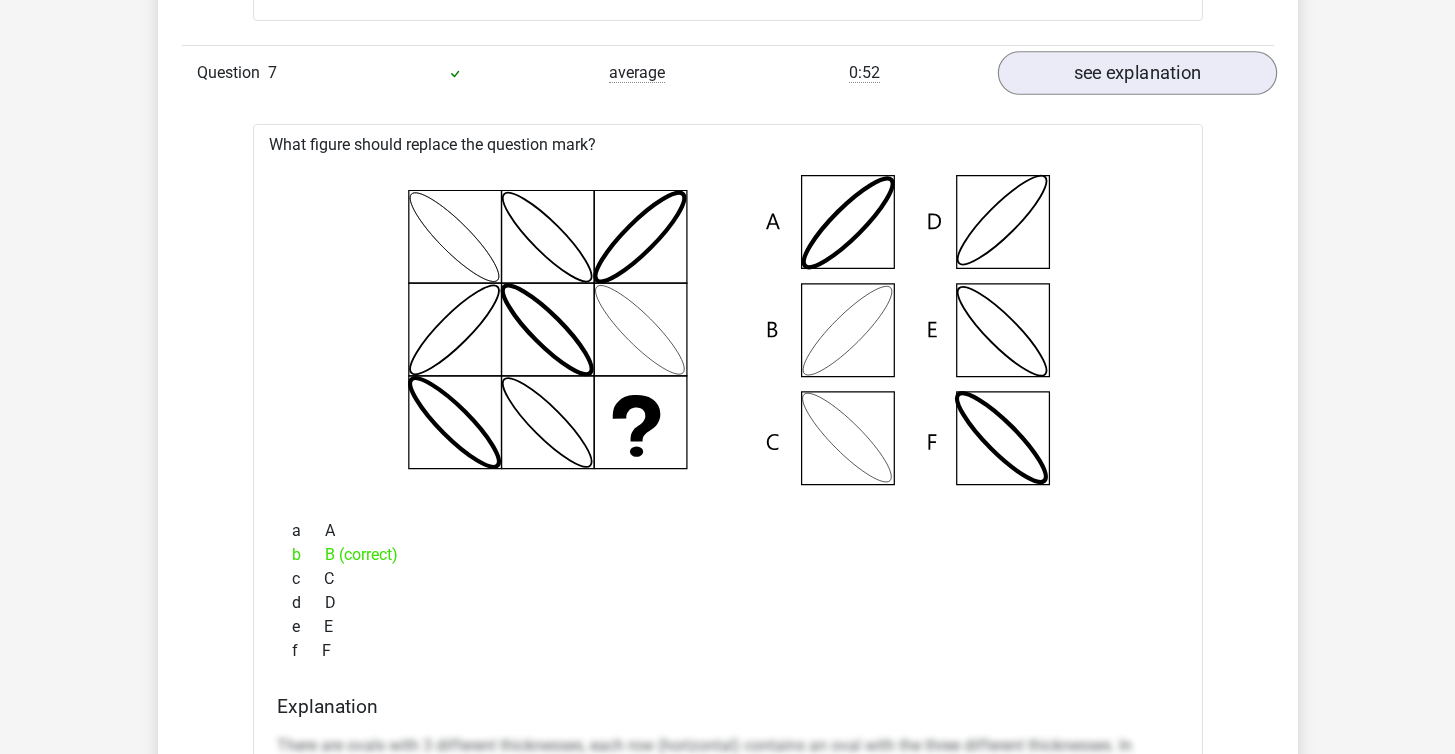 click on "see explanation" at bounding box center (1136, 73) 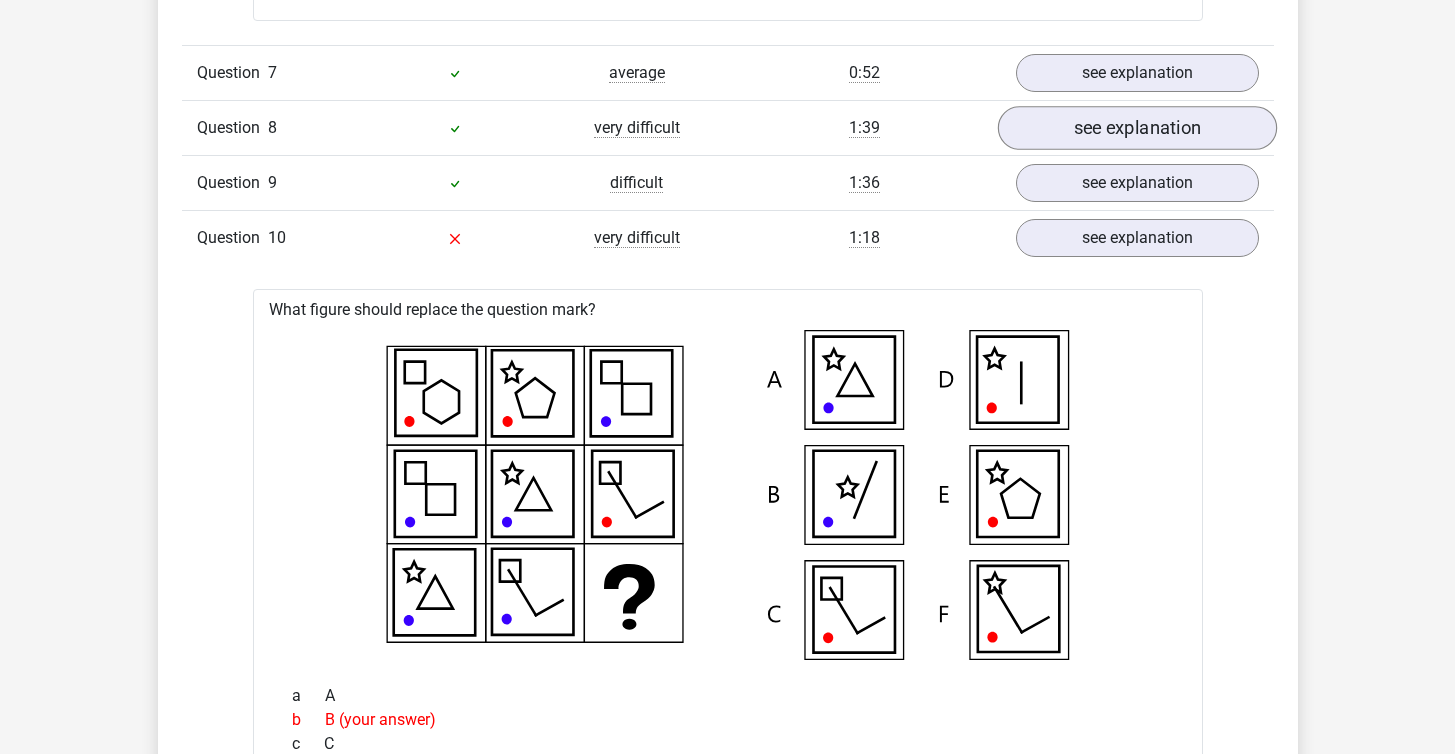 click on "see explanation" at bounding box center (1136, 128) 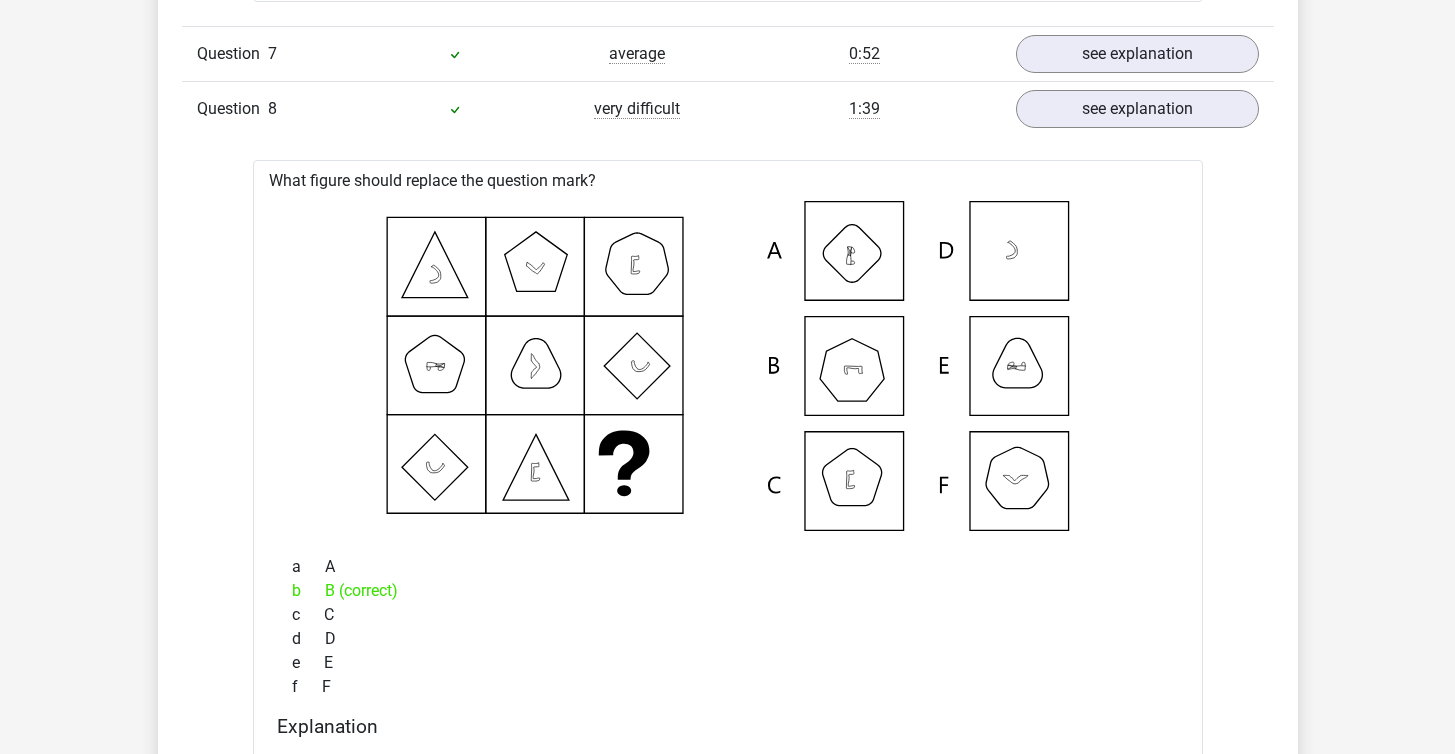 scroll, scrollTop: 7602, scrollLeft: 0, axis: vertical 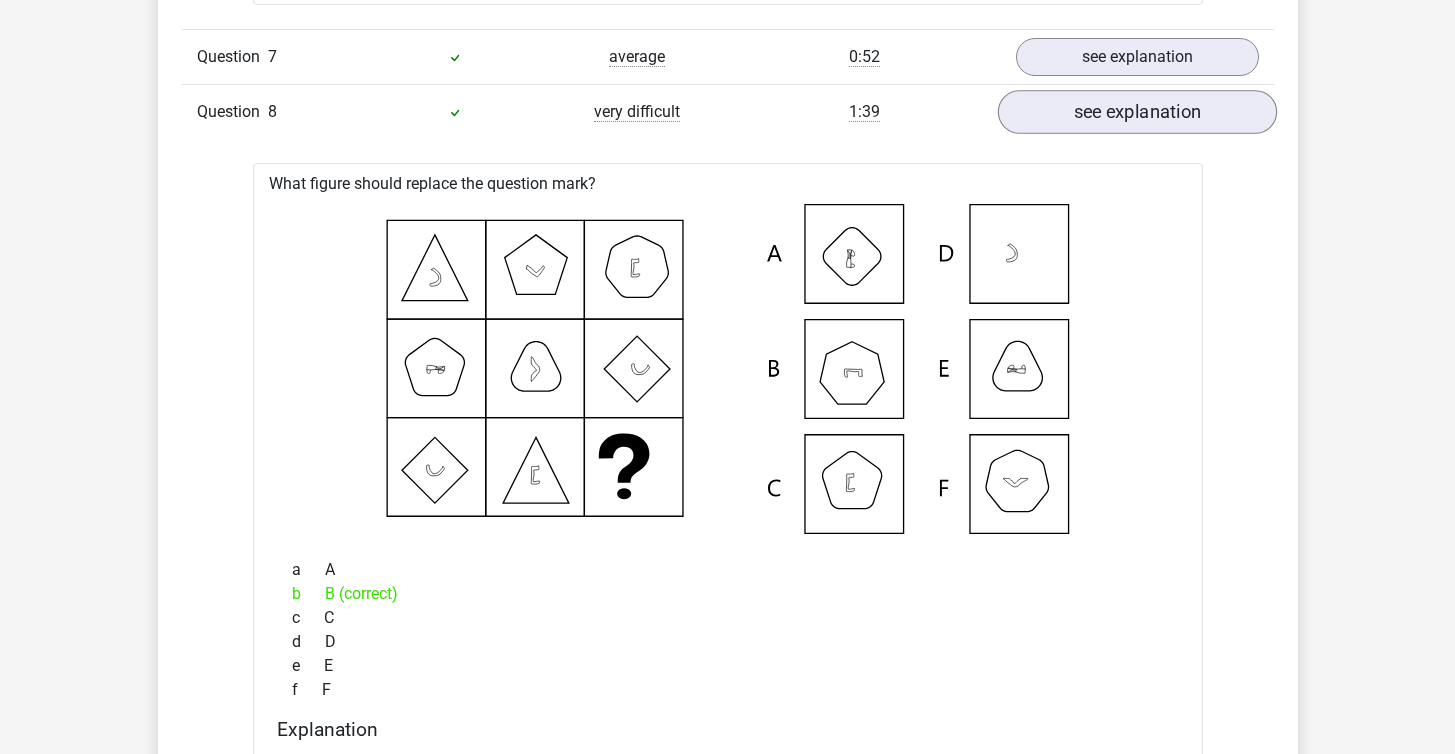 click on "see explanation" at bounding box center (1136, 112) 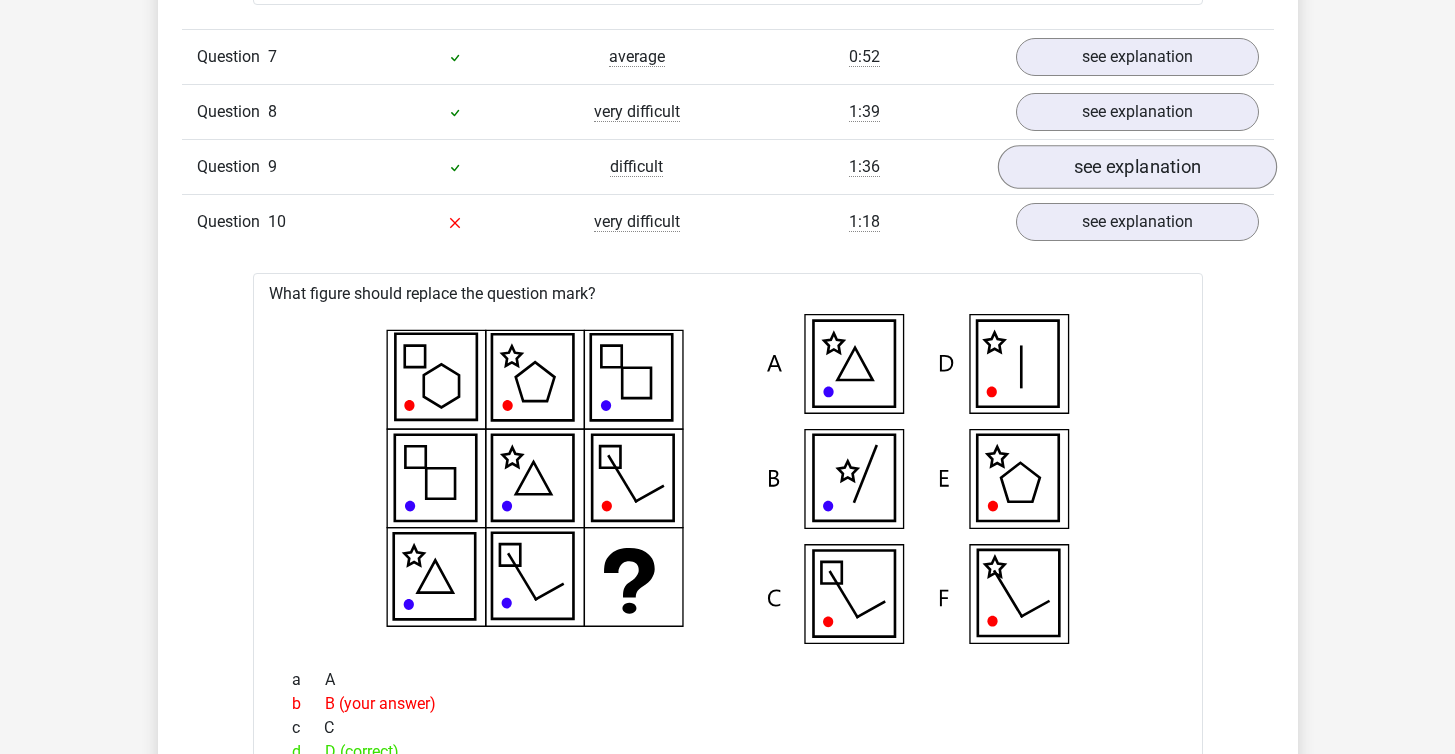 click on "see explanation" at bounding box center [1136, 167] 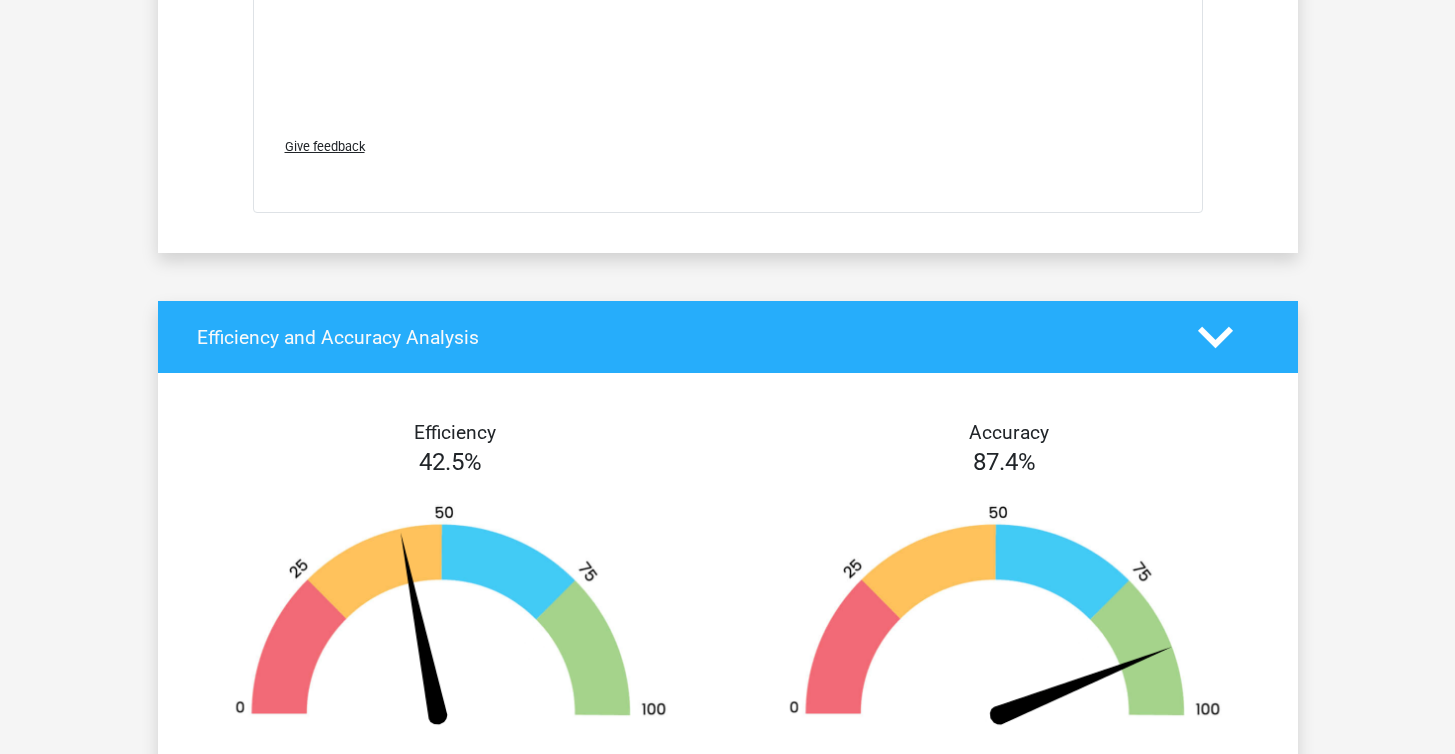 scroll, scrollTop: 10292, scrollLeft: 0, axis: vertical 